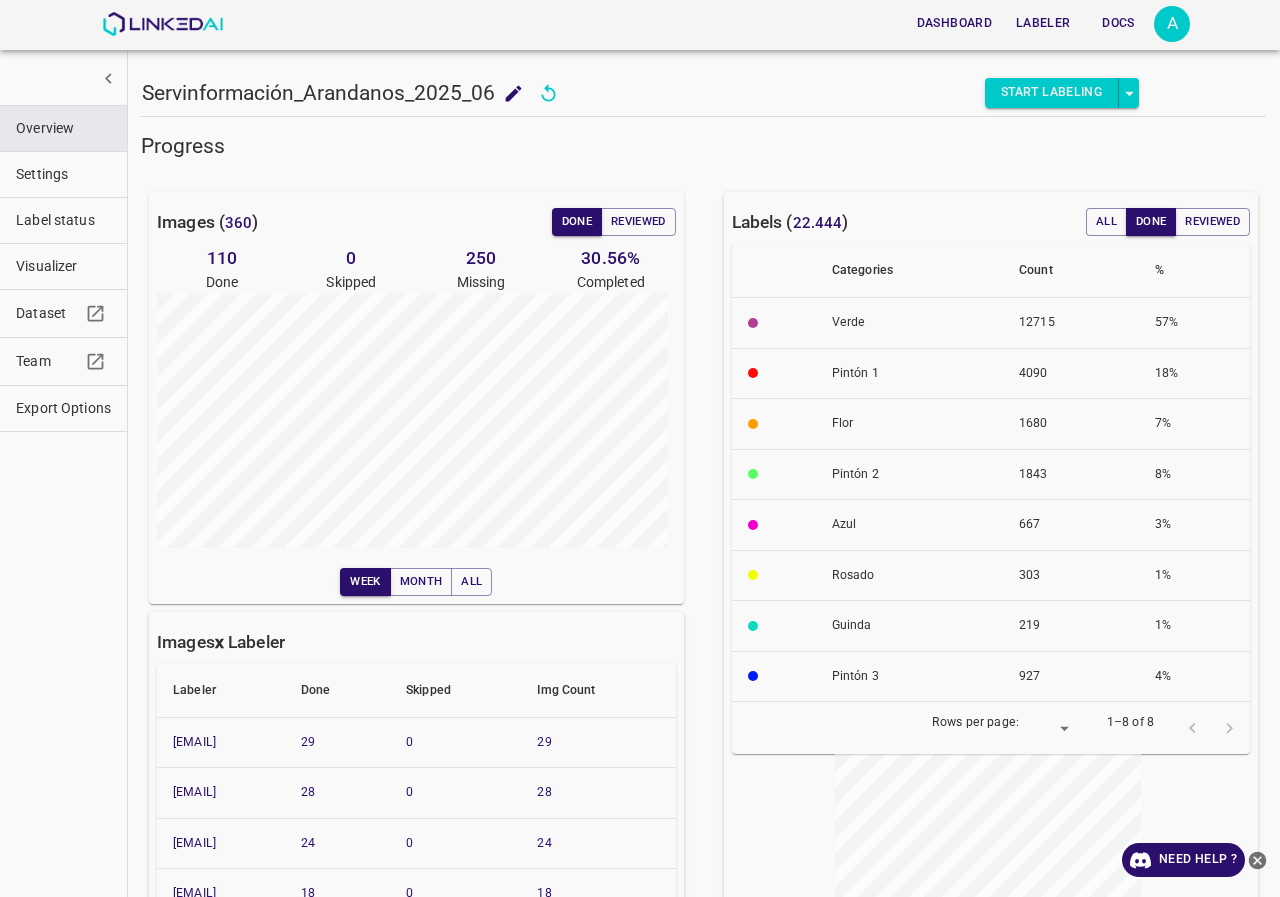 scroll, scrollTop: 0, scrollLeft: 0, axis: both 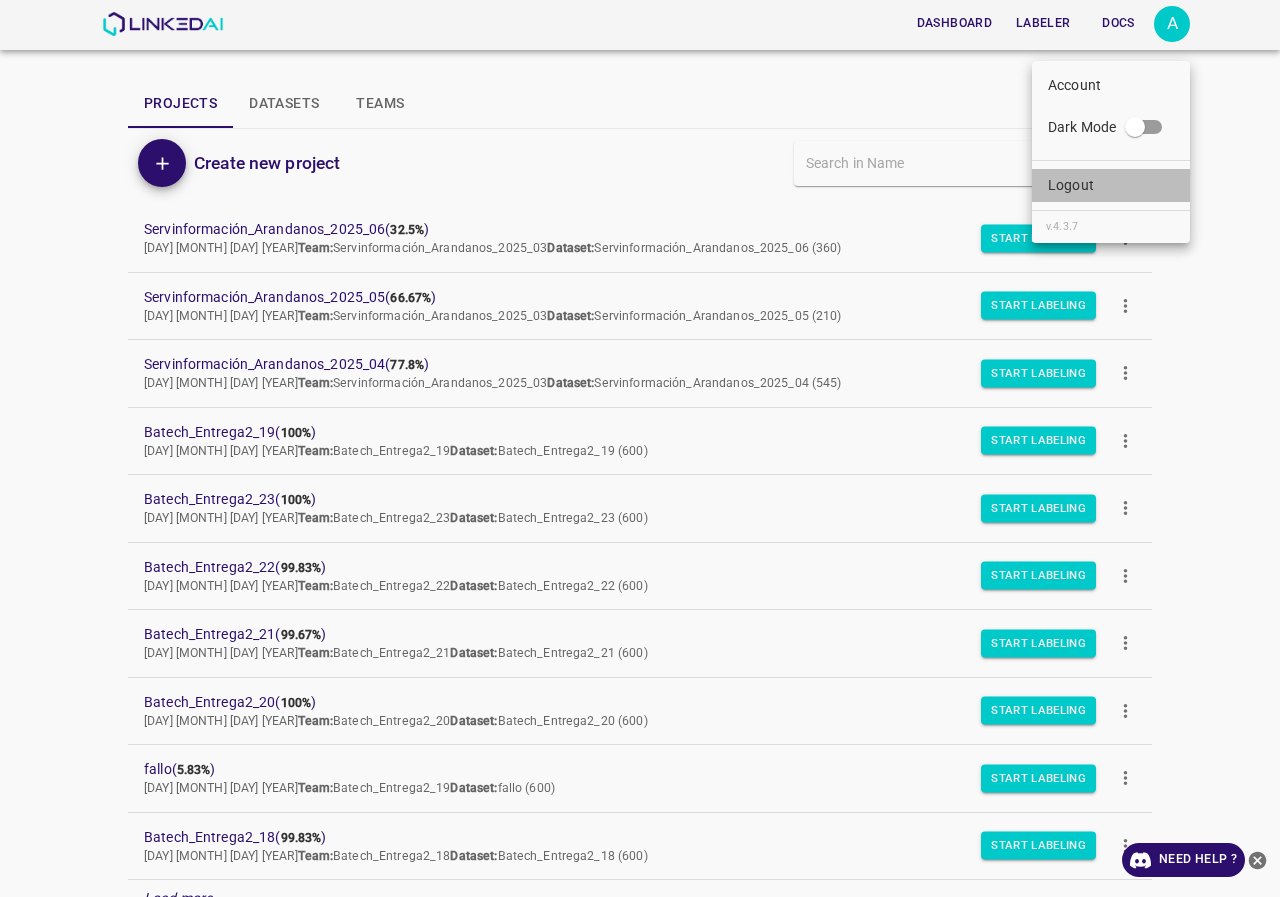 click on "Logout" at bounding box center (1111, 185) 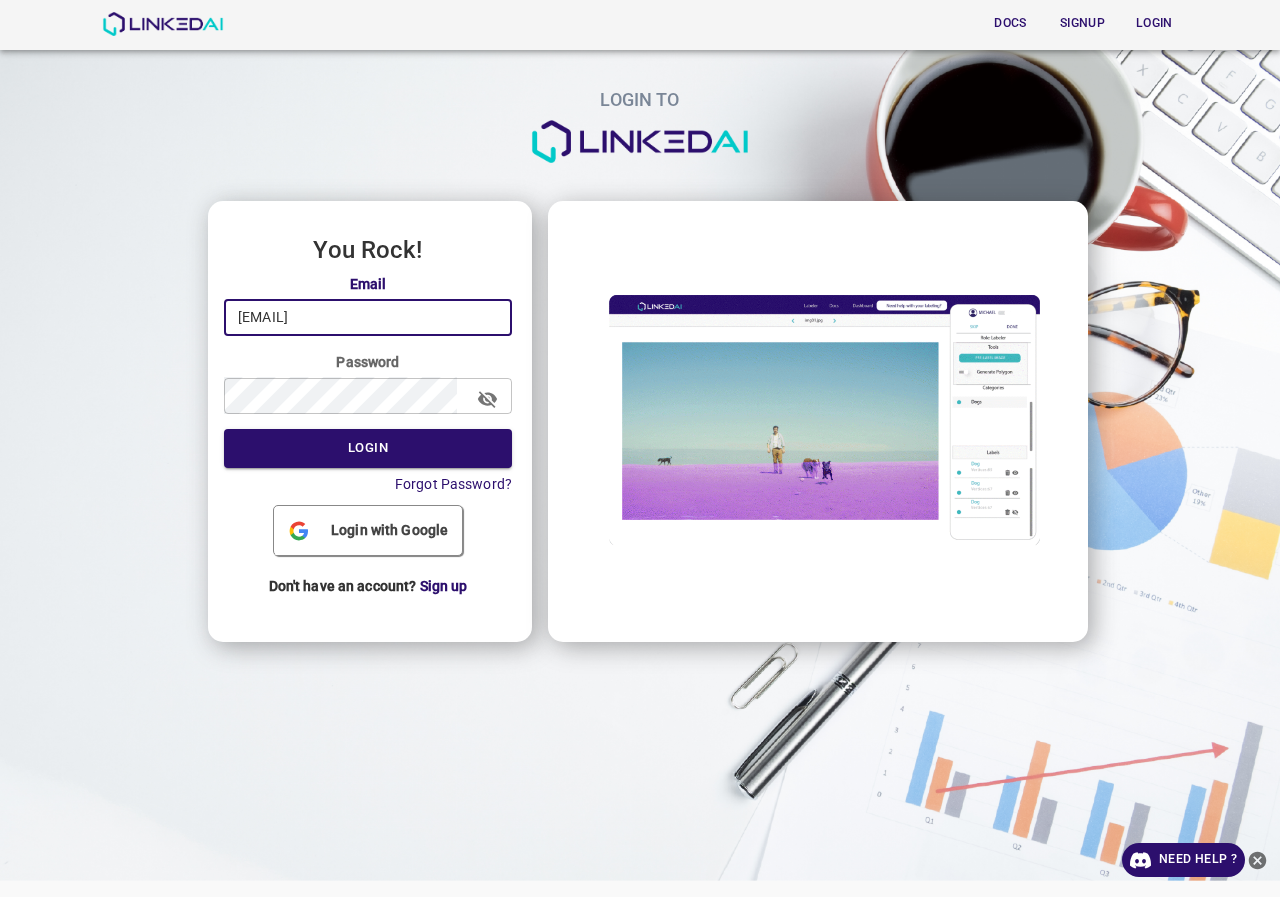 click on "admin@linkedai.co" at bounding box center [368, 317] 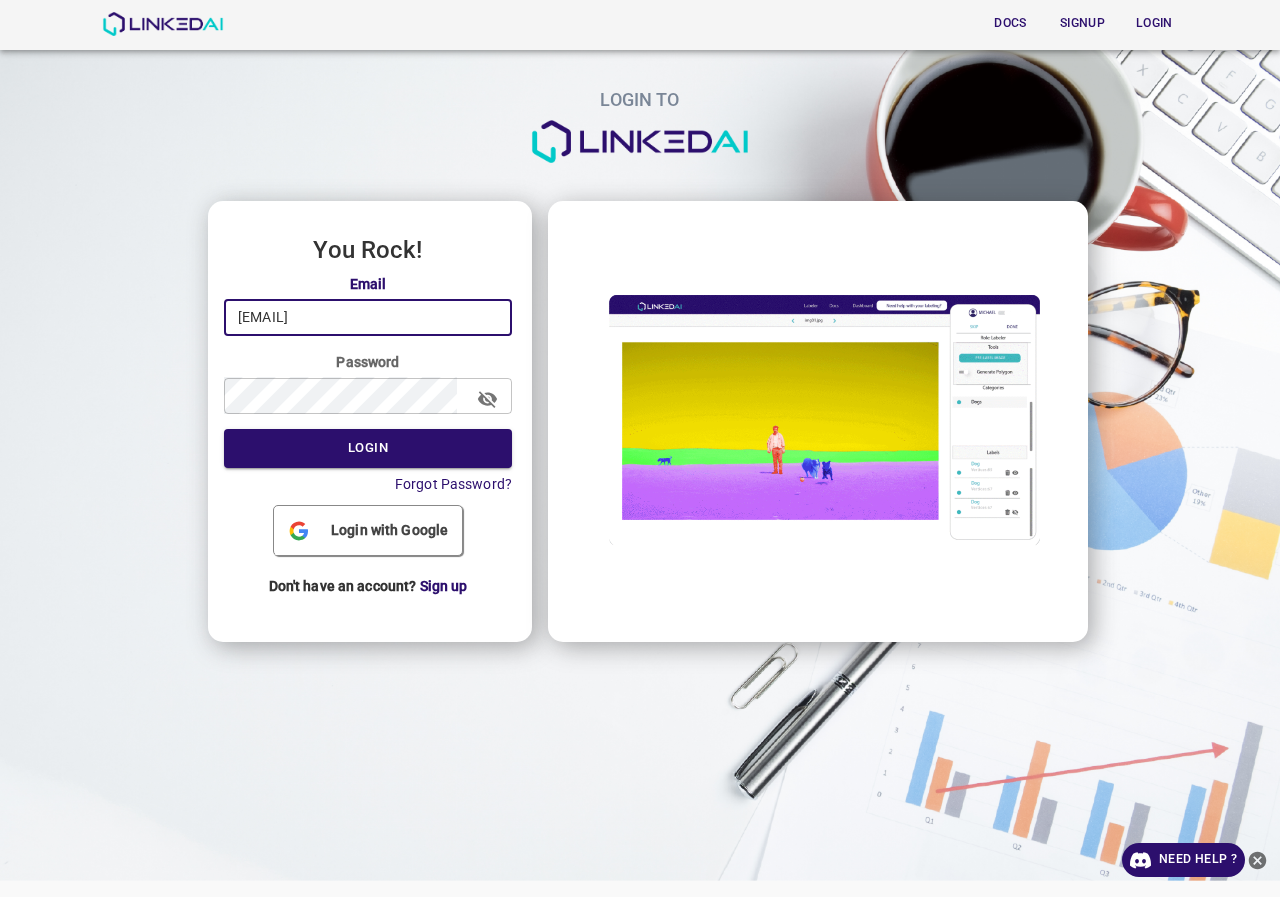 type on "pruebas@linkedai.co" 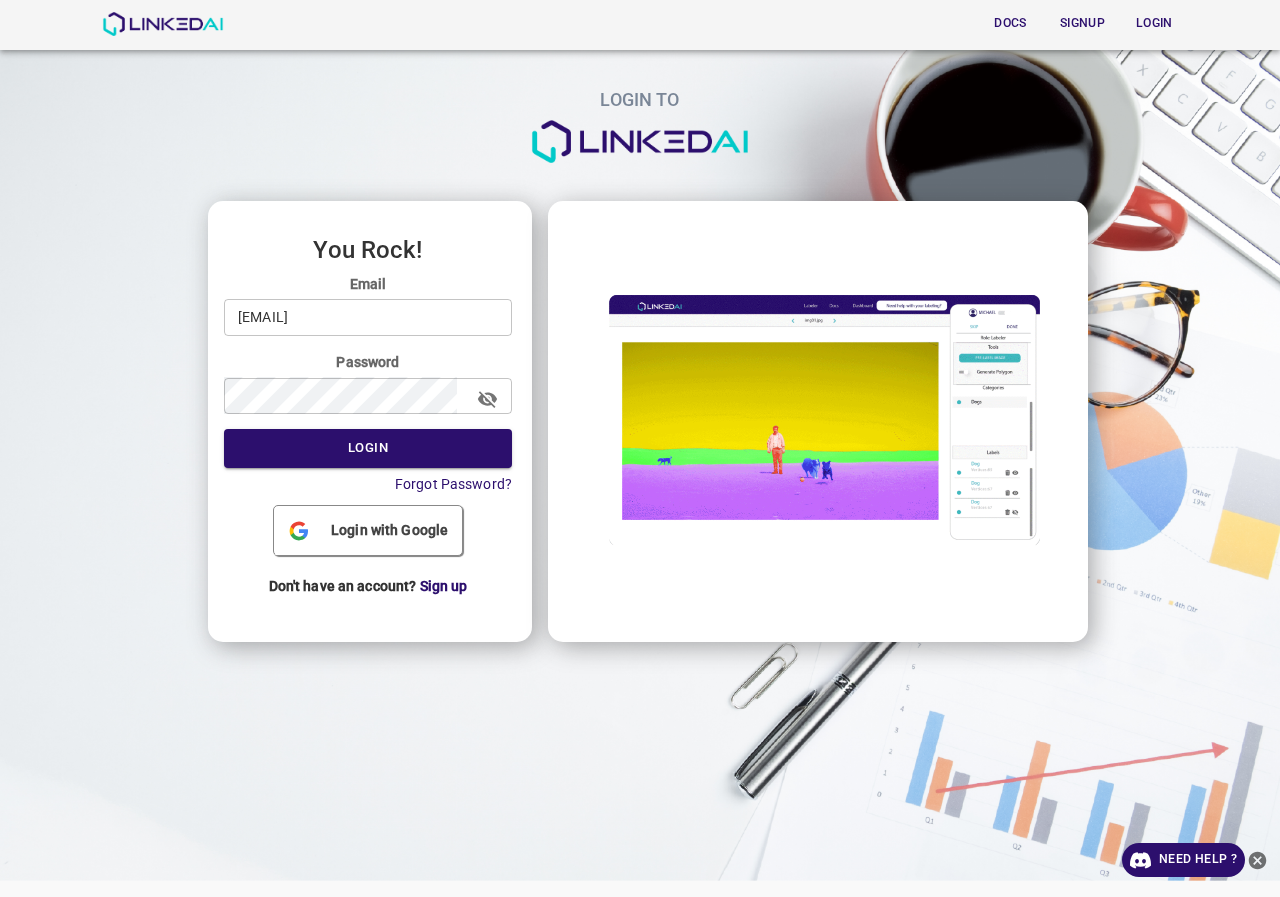 click at bounding box center [816, 419] 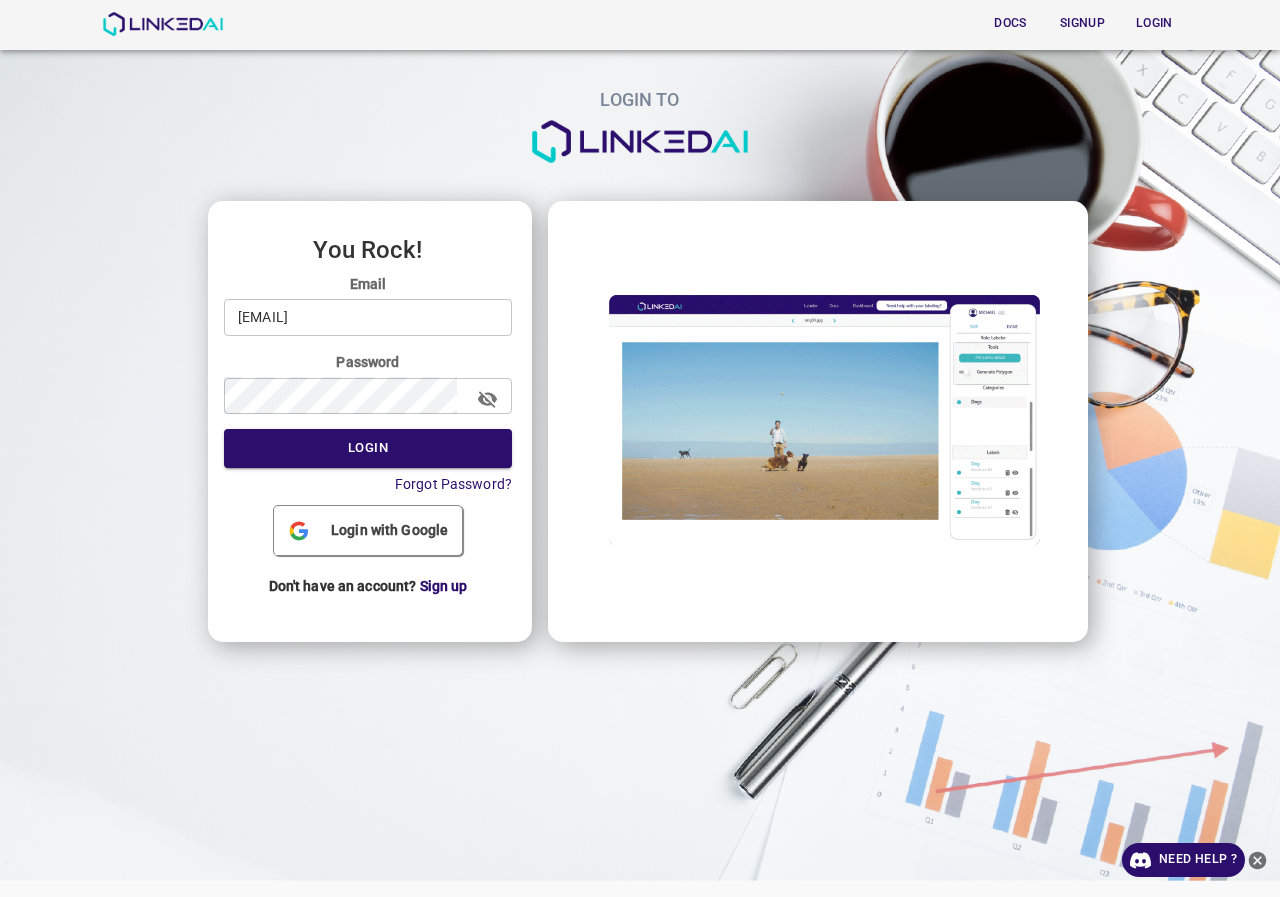 click on "pruebas@linkedai.co" at bounding box center (368, 317) 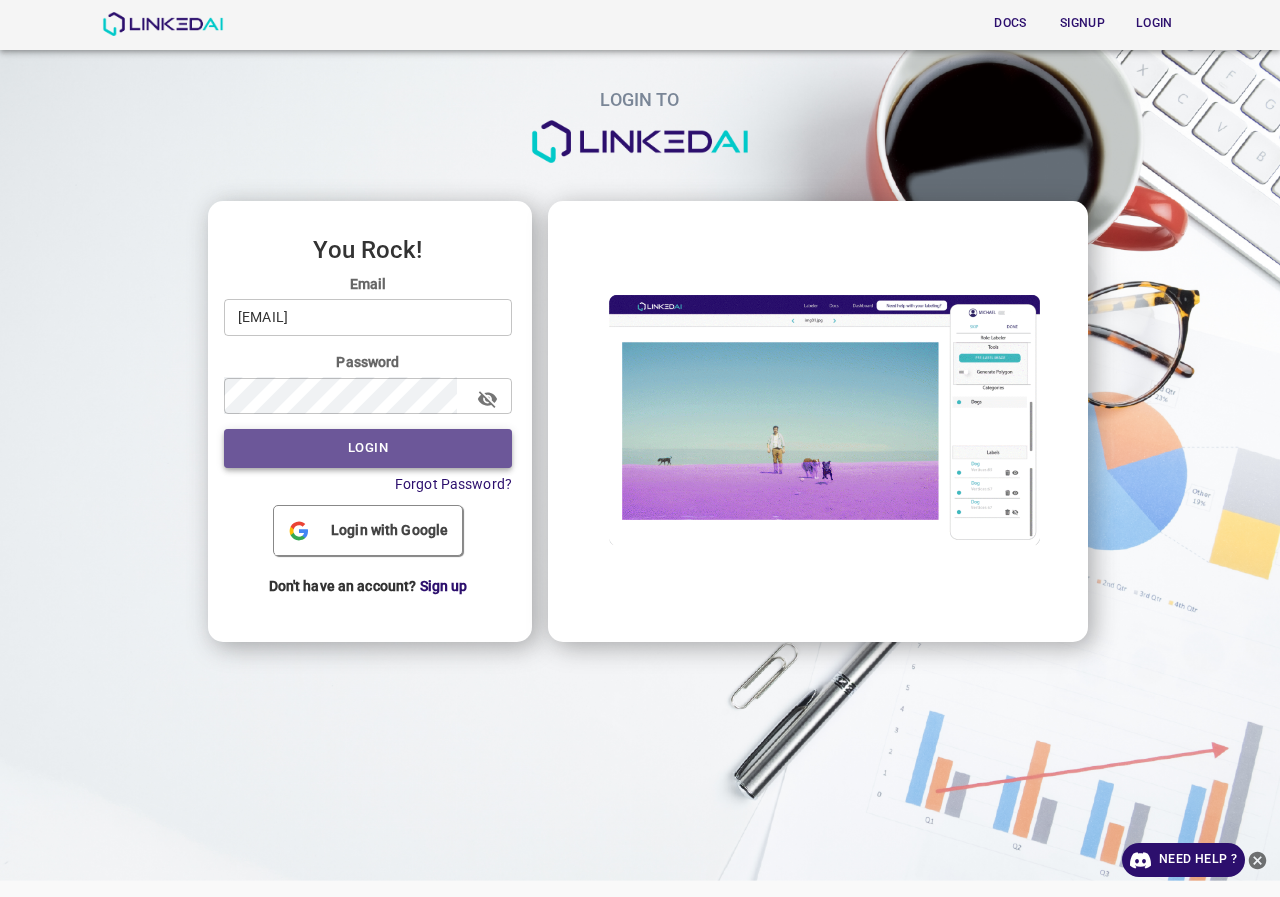 click on "Login" at bounding box center [368, 448] 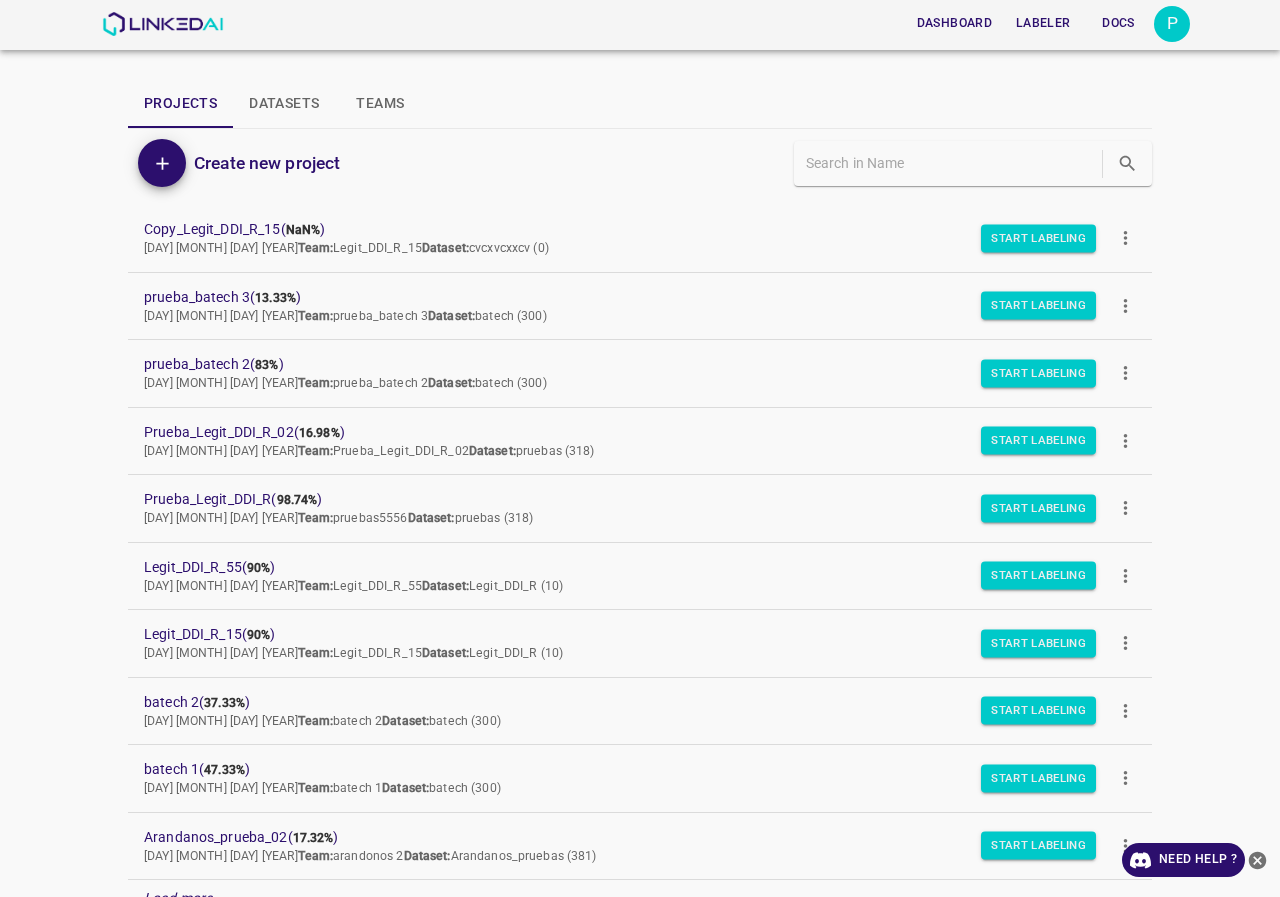 scroll, scrollTop: 300, scrollLeft: 0, axis: vertical 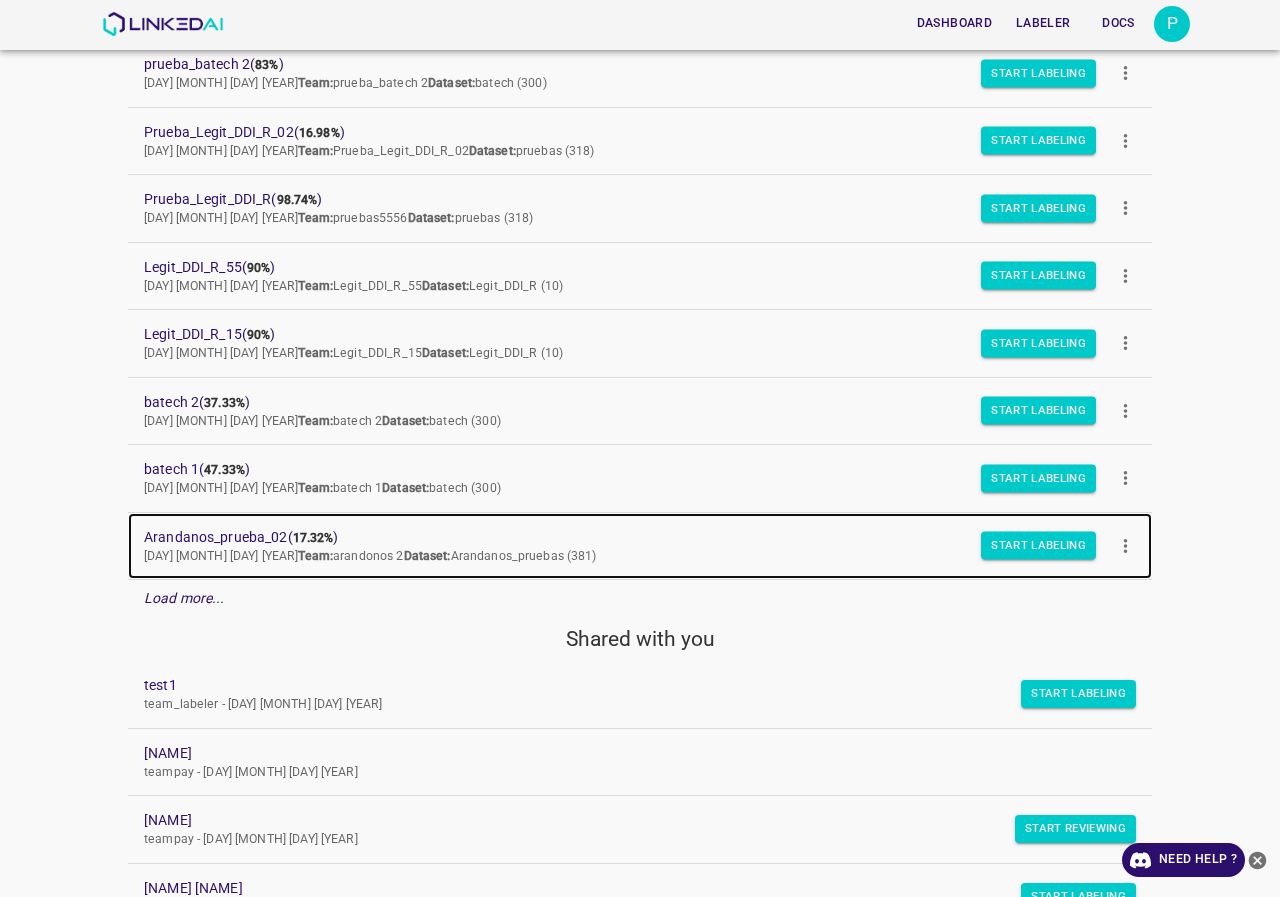click on "Arandanos_prueba_02  ( 17.32% )" at bounding box center (624, 537) 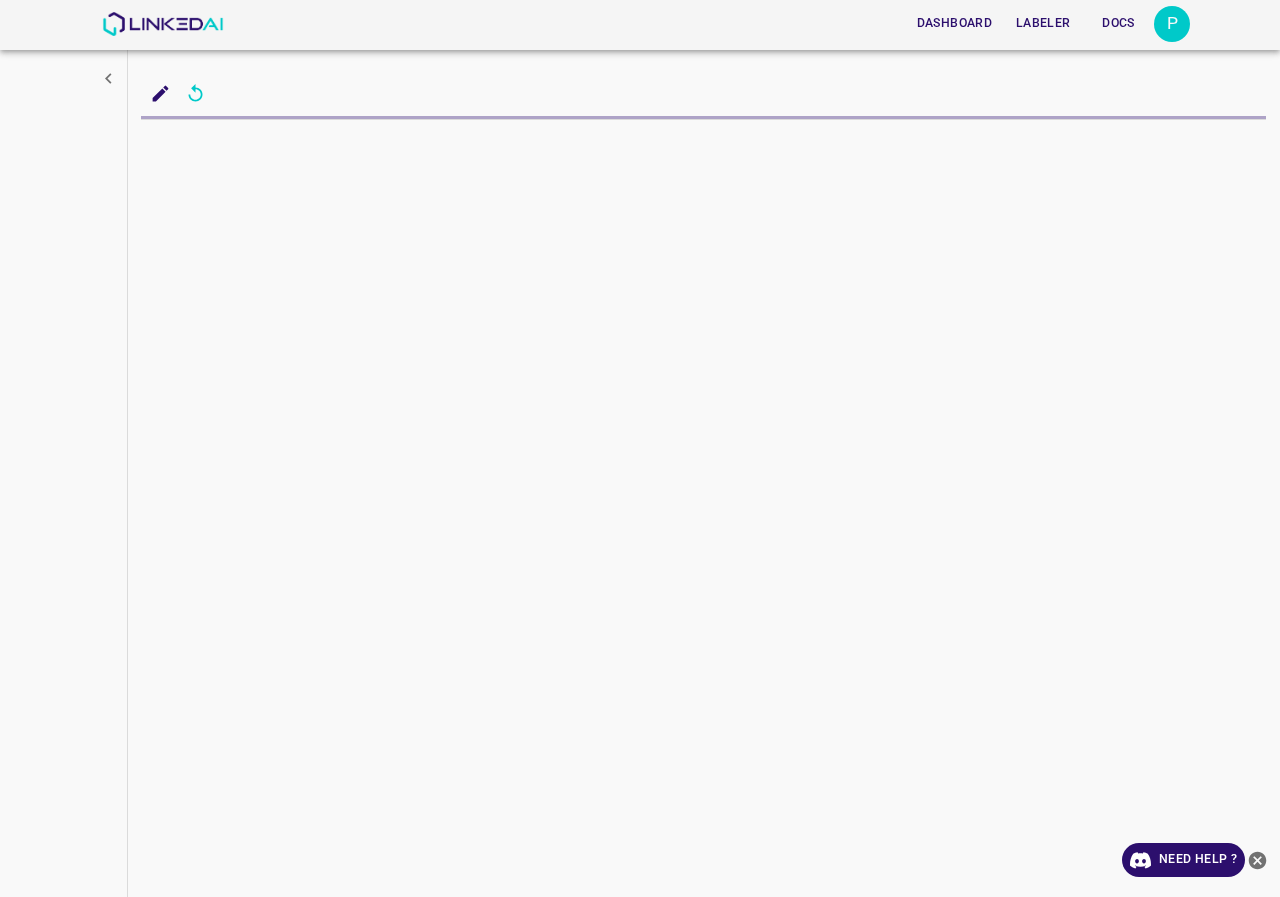 scroll, scrollTop: 0, scrollLeft: 0, axis: both 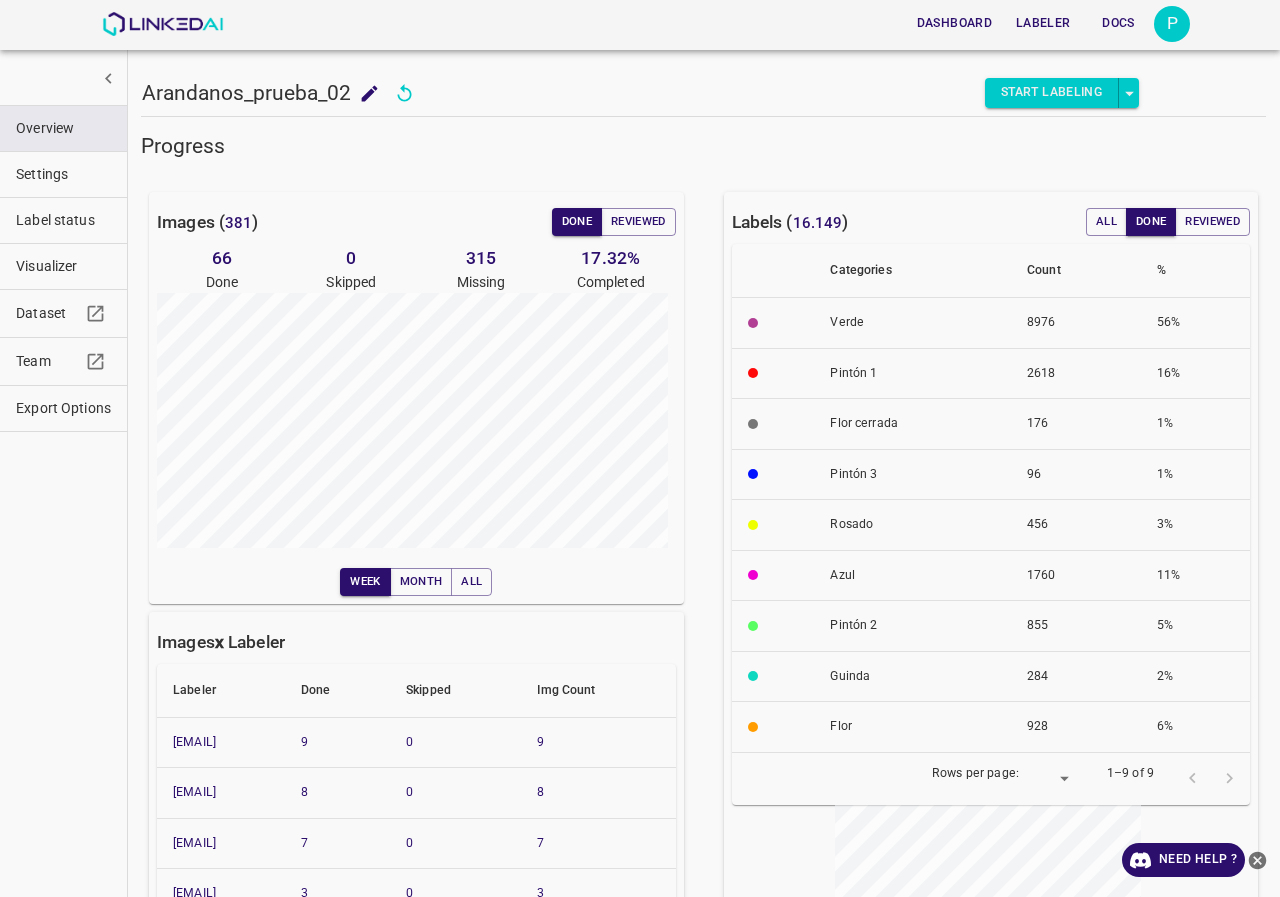 click on "Visualizer" at bounding box center [63, 266] 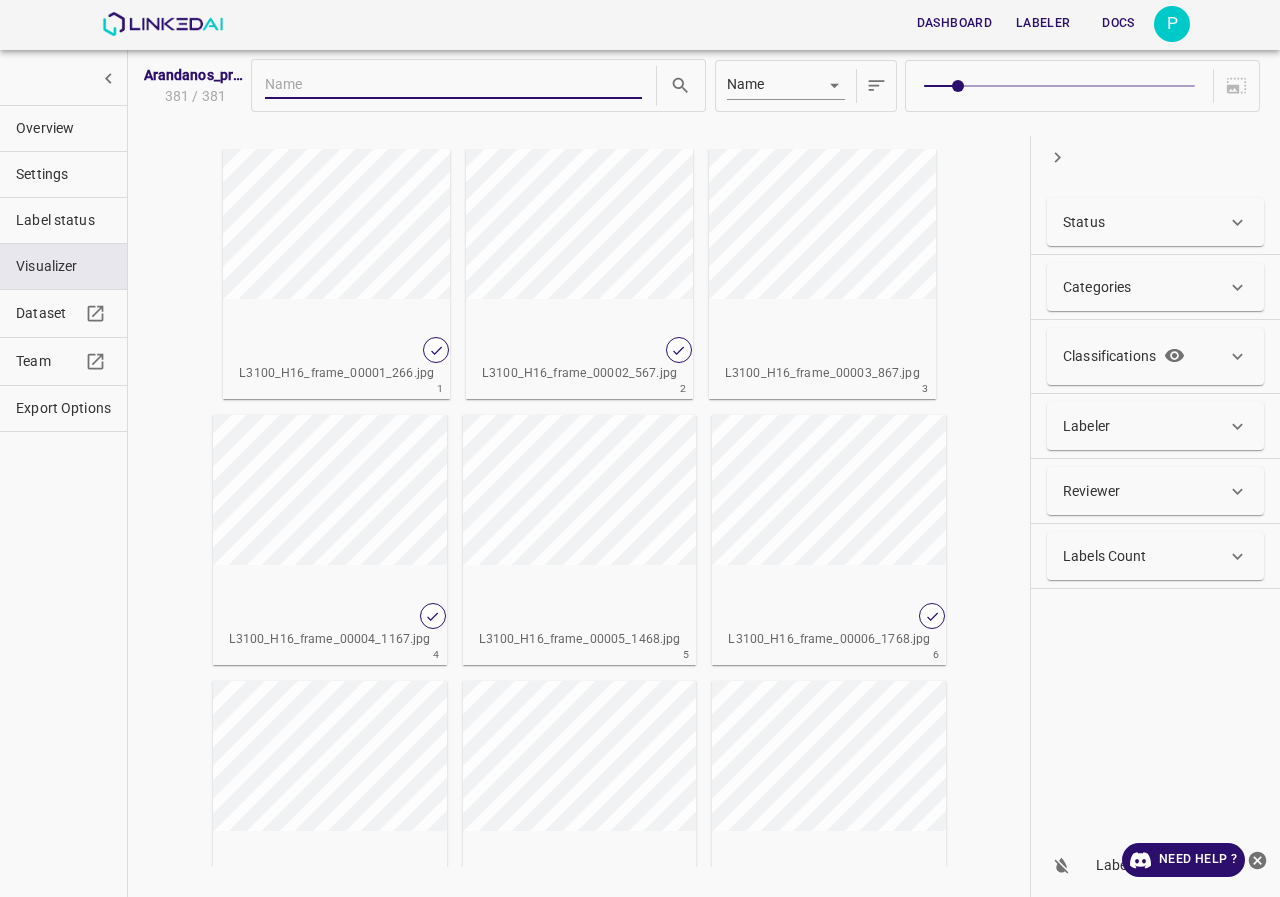 click on "Labeler" at bounding box center (1155, 426) 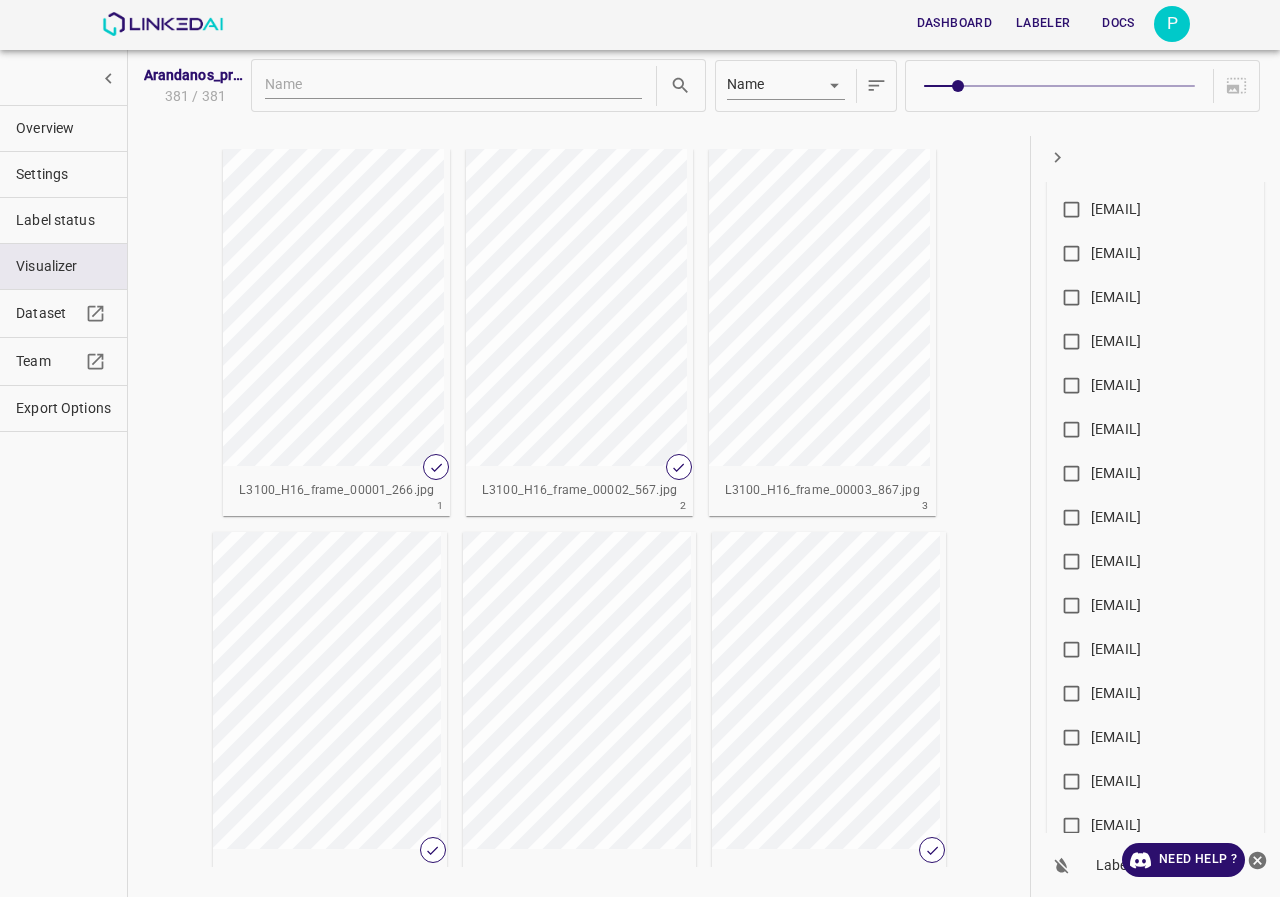 scroll, scrollTop: 1000, scrollLeft: 0, axis: vertical 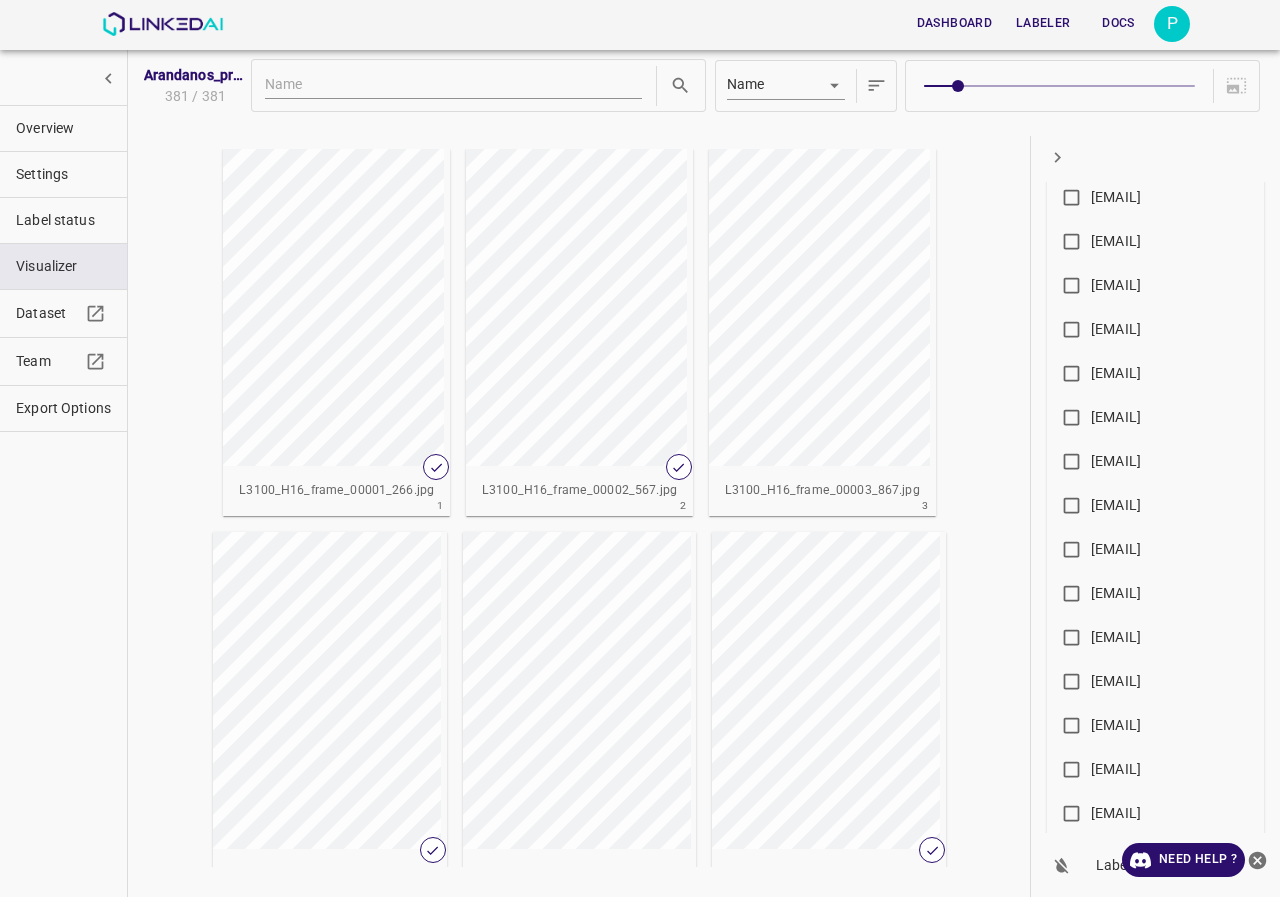 click on "aprenderemprendera@gmail.com" at bounding box center [1116, 593] 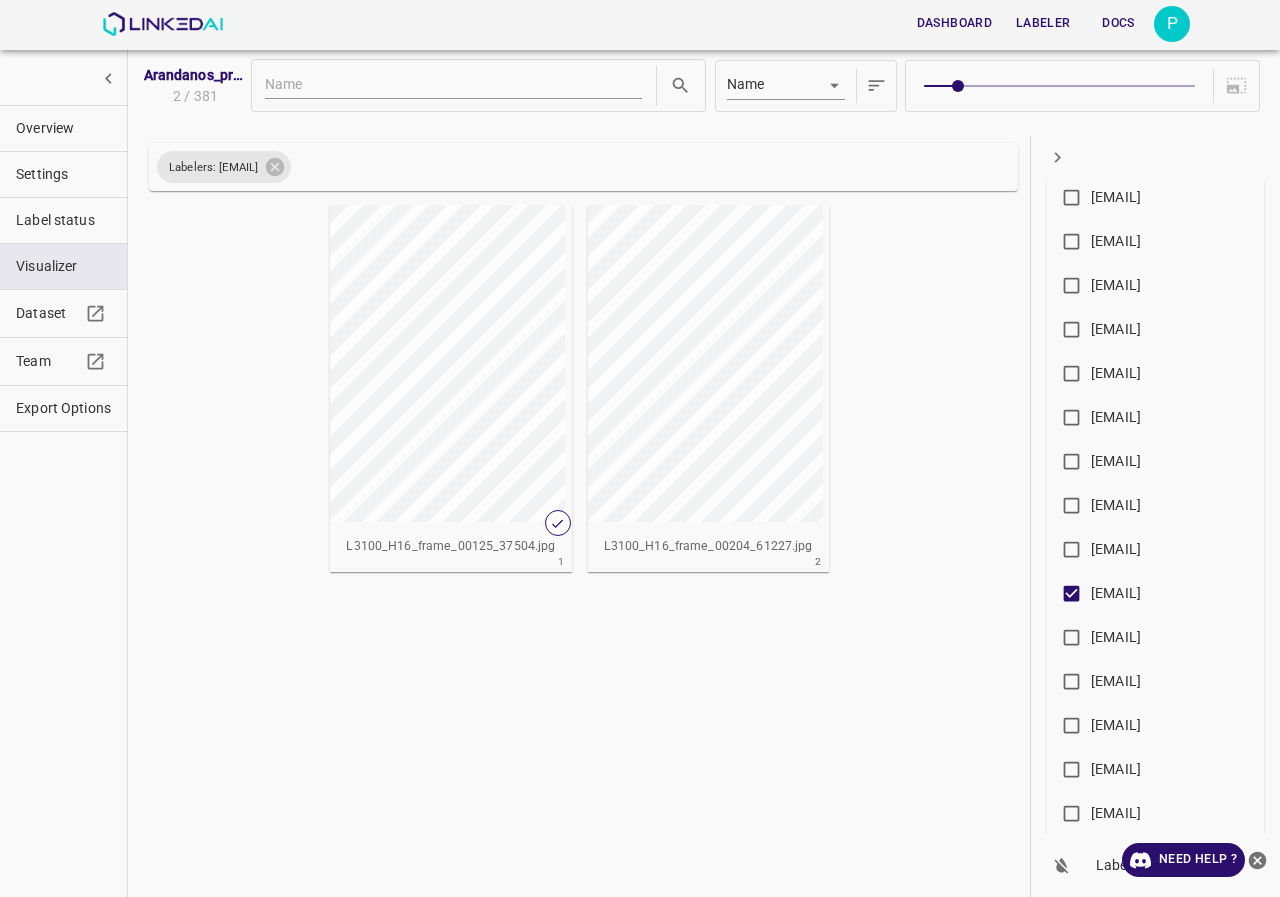 click at bounding box center [419, 363] 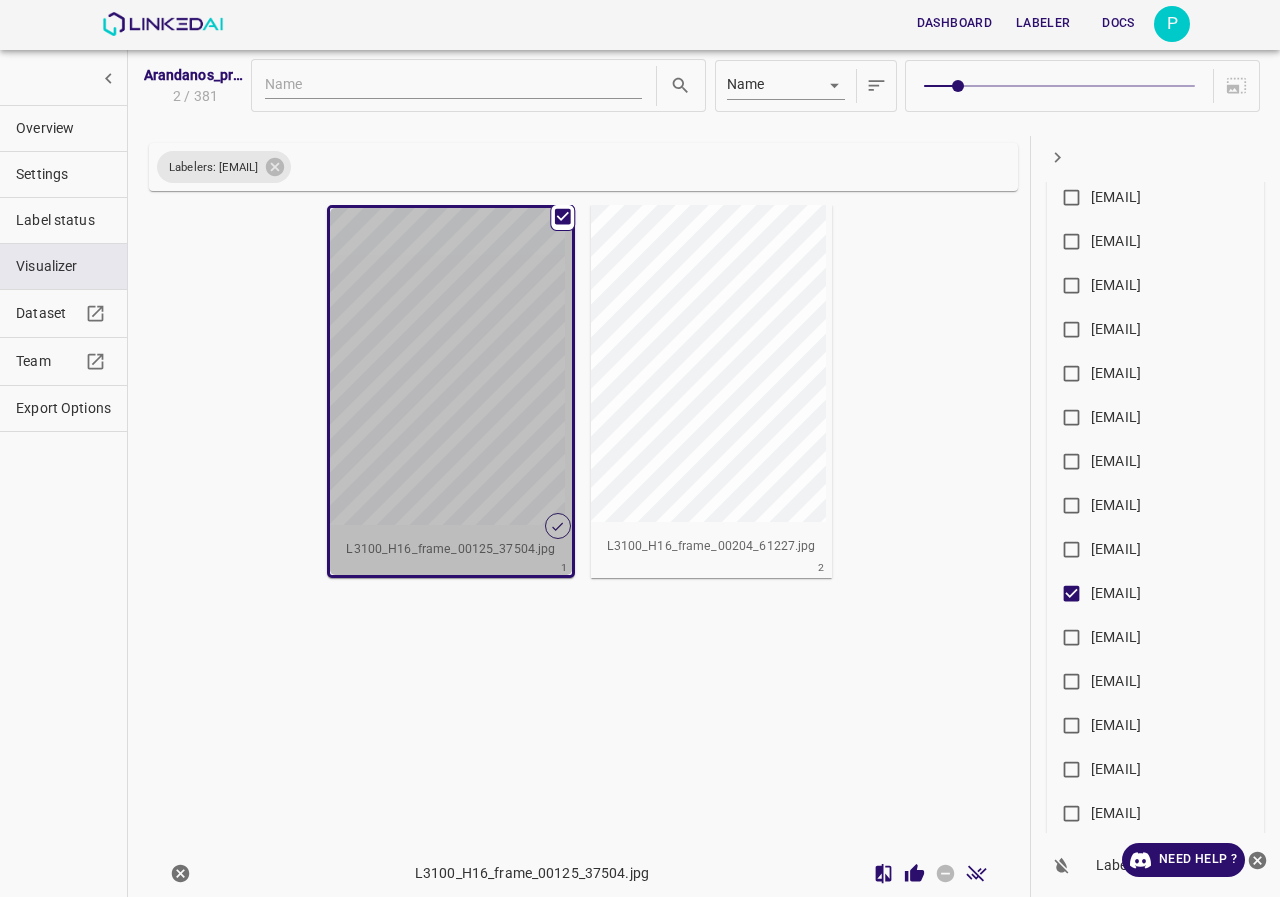 click at bounding box center (419, 366) 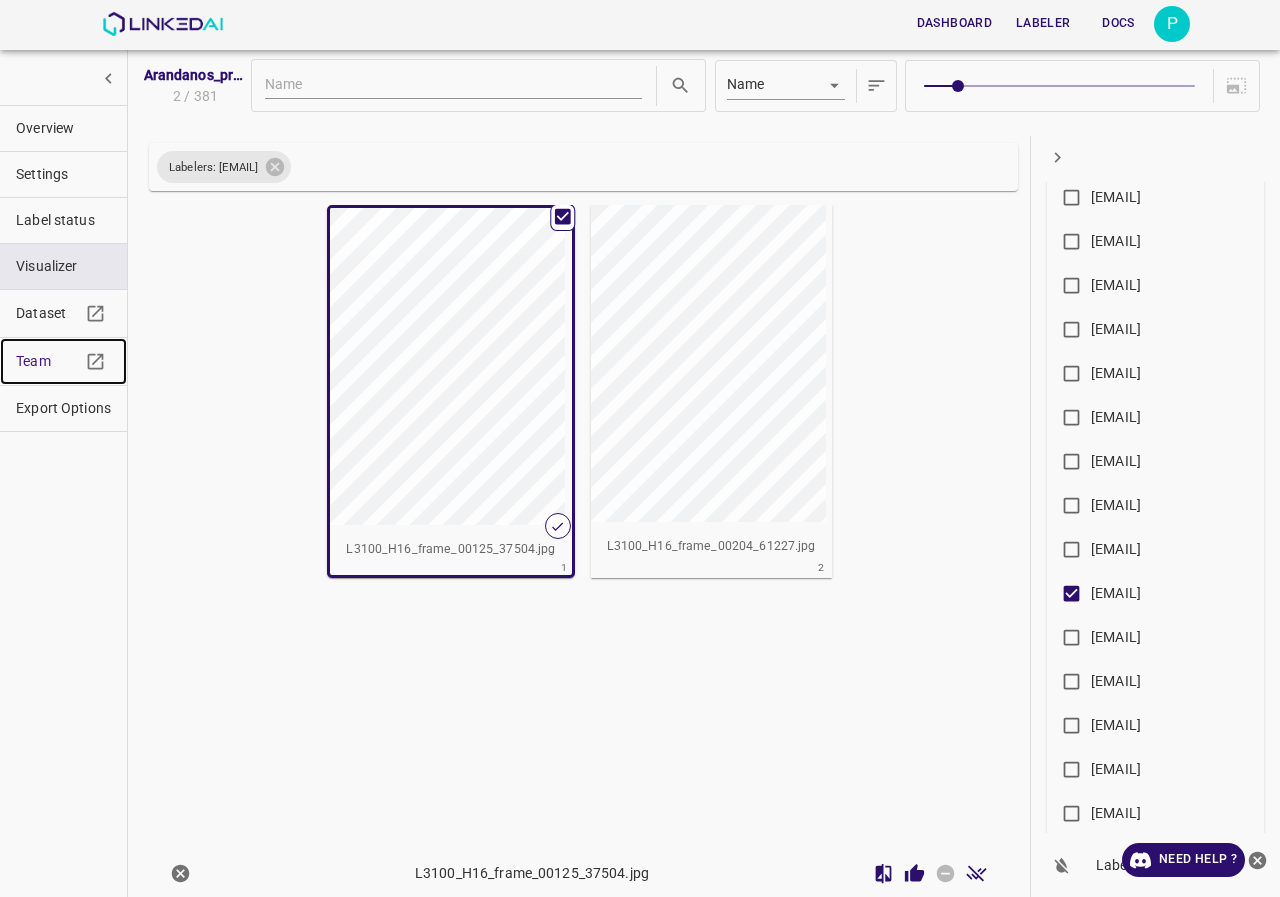 click on "Team" at bounding box center (48, 361) 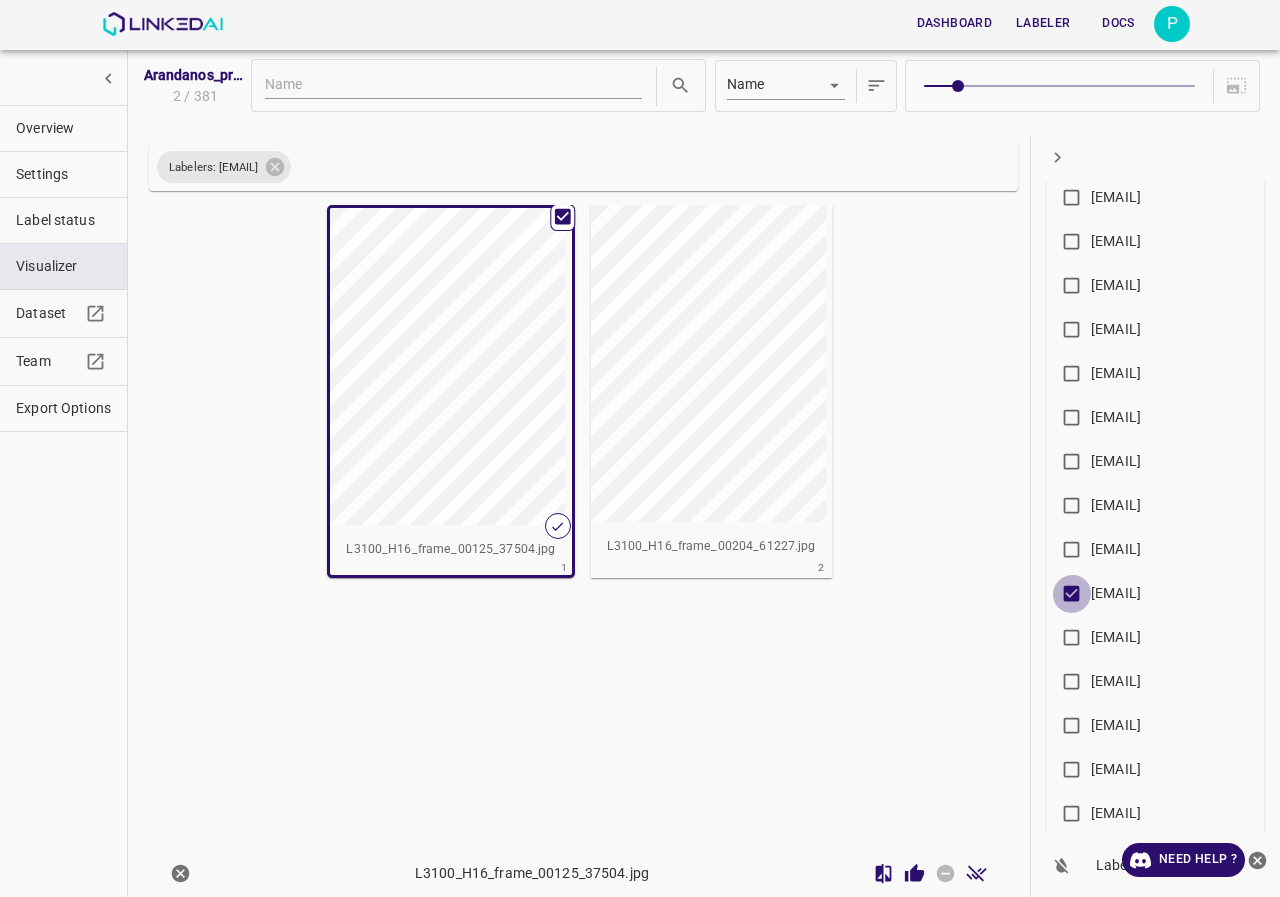 click on "aprenderemprendera@gmail.com" at bounding box center [1071, 597] 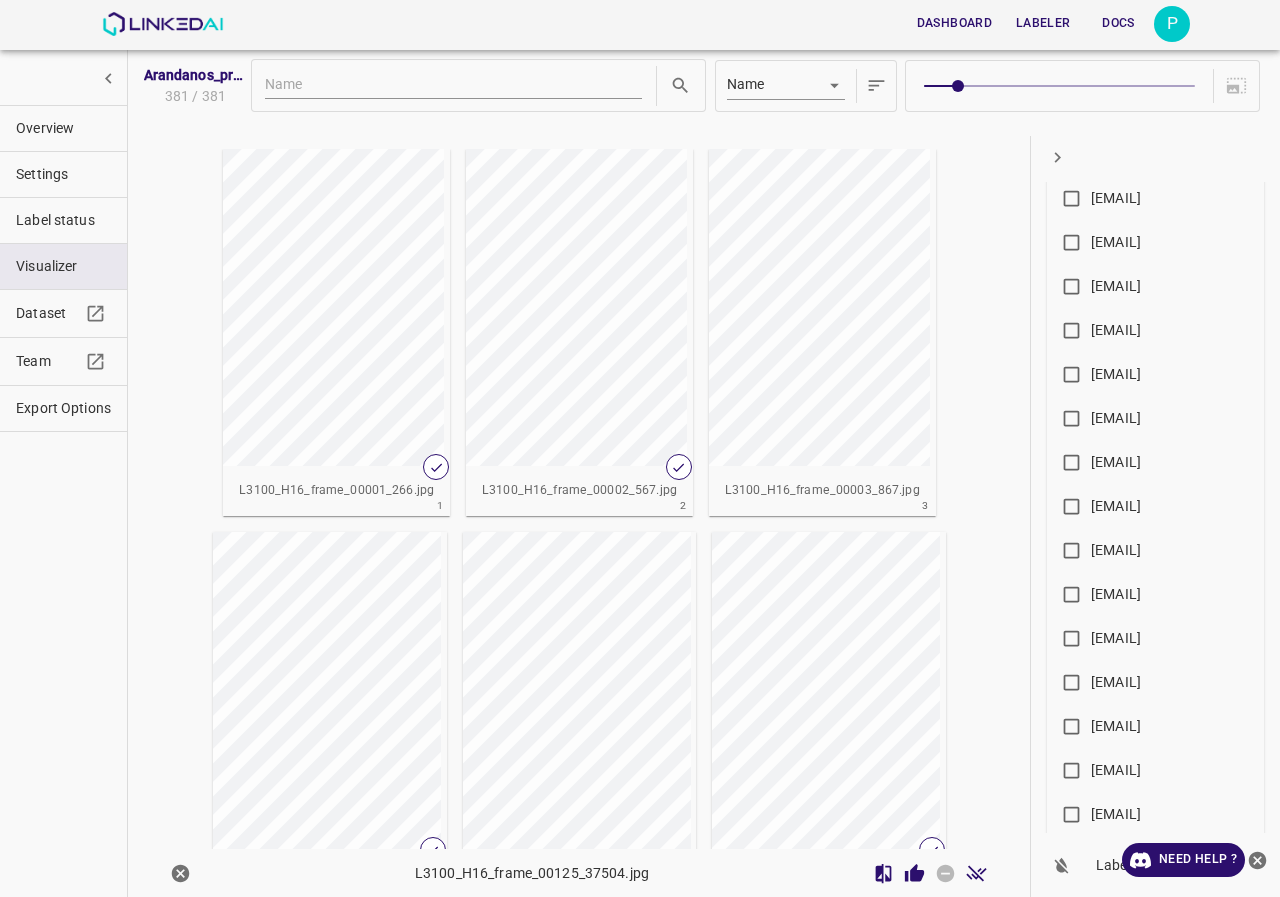 scroll, scrollTop: 2067, scrollLeft: 0, axis: vertical 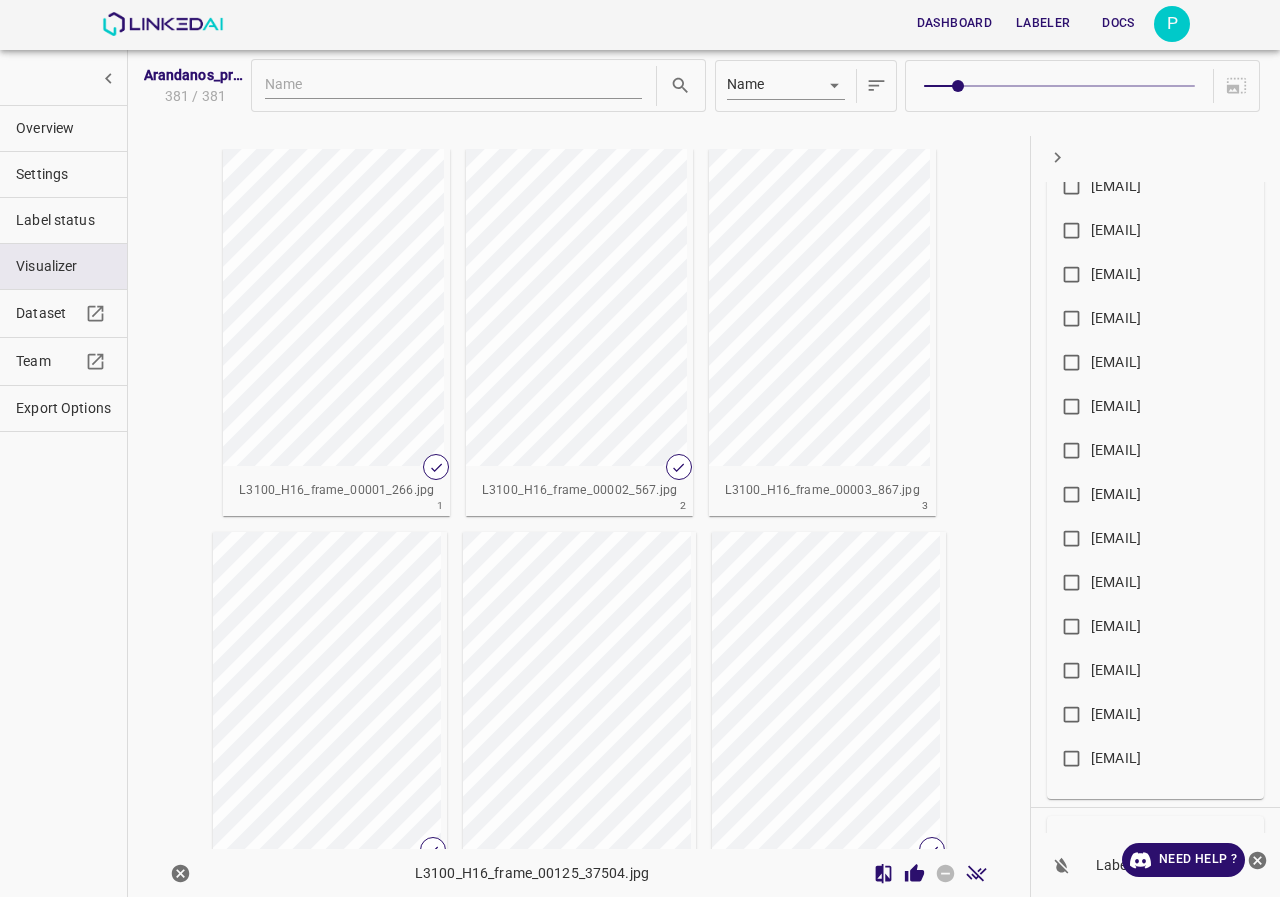 click on "osepasa@hotmail.com" at bounding box center (1116, 538) 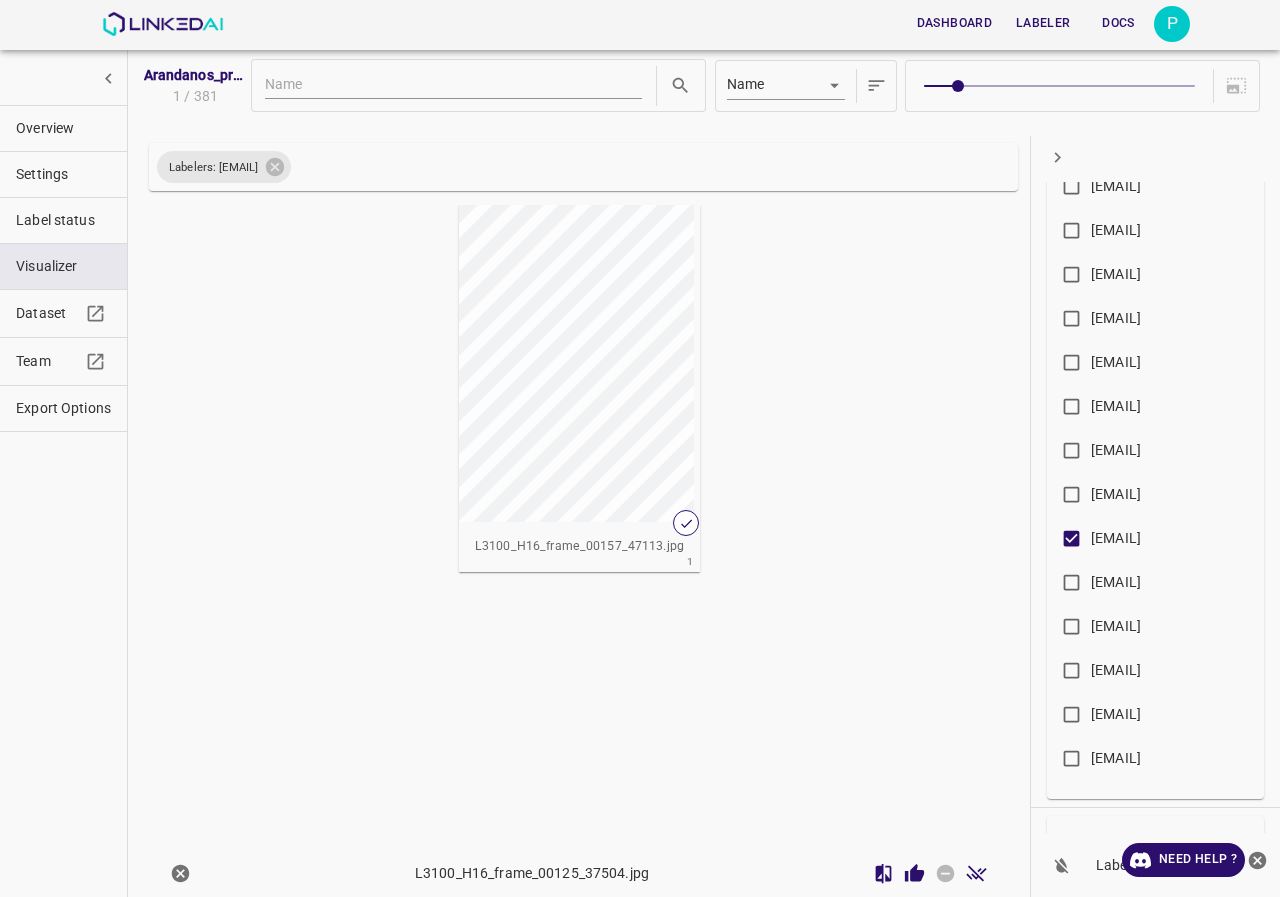 click at bounding box center [548, 363] 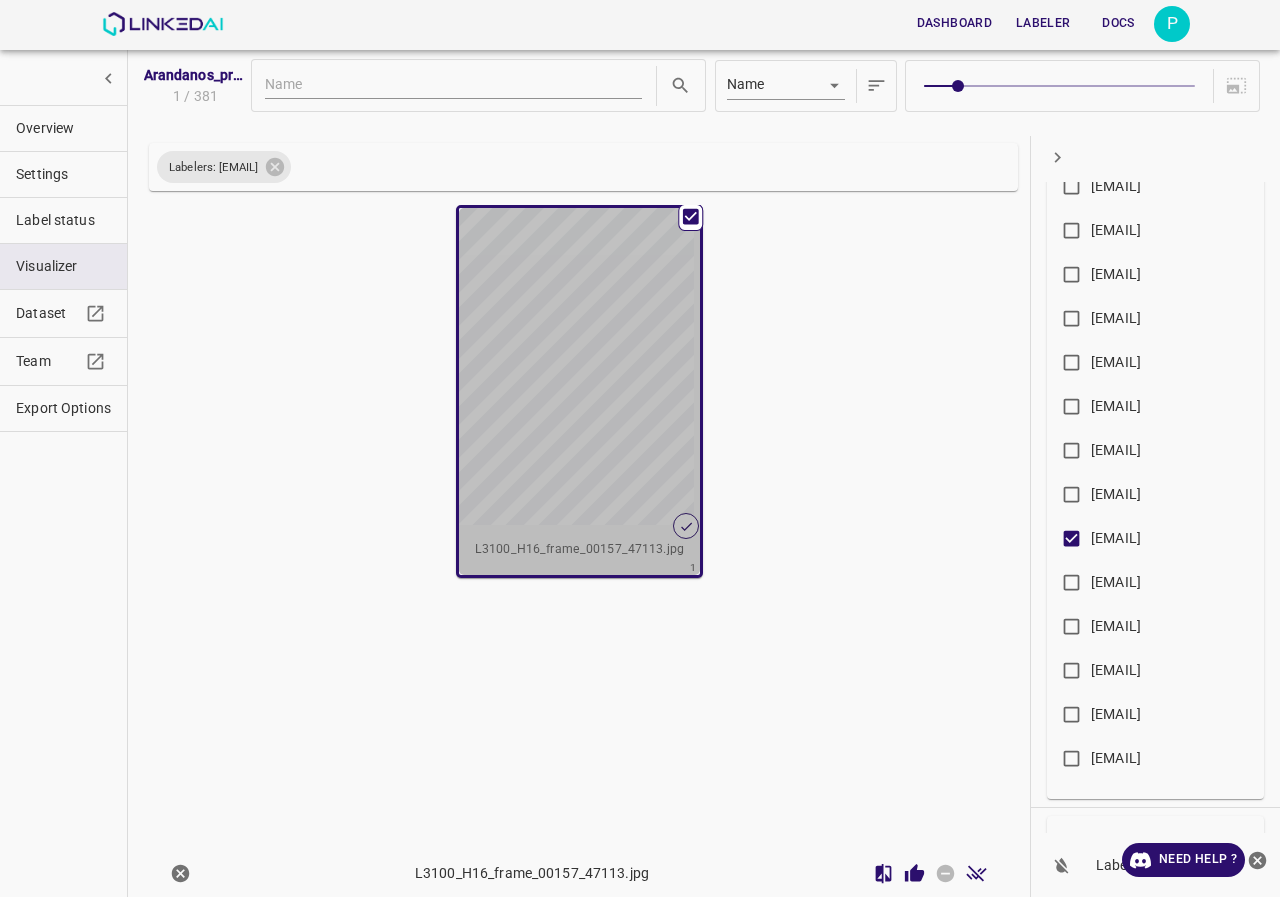 click at bounding box center (548, 366) 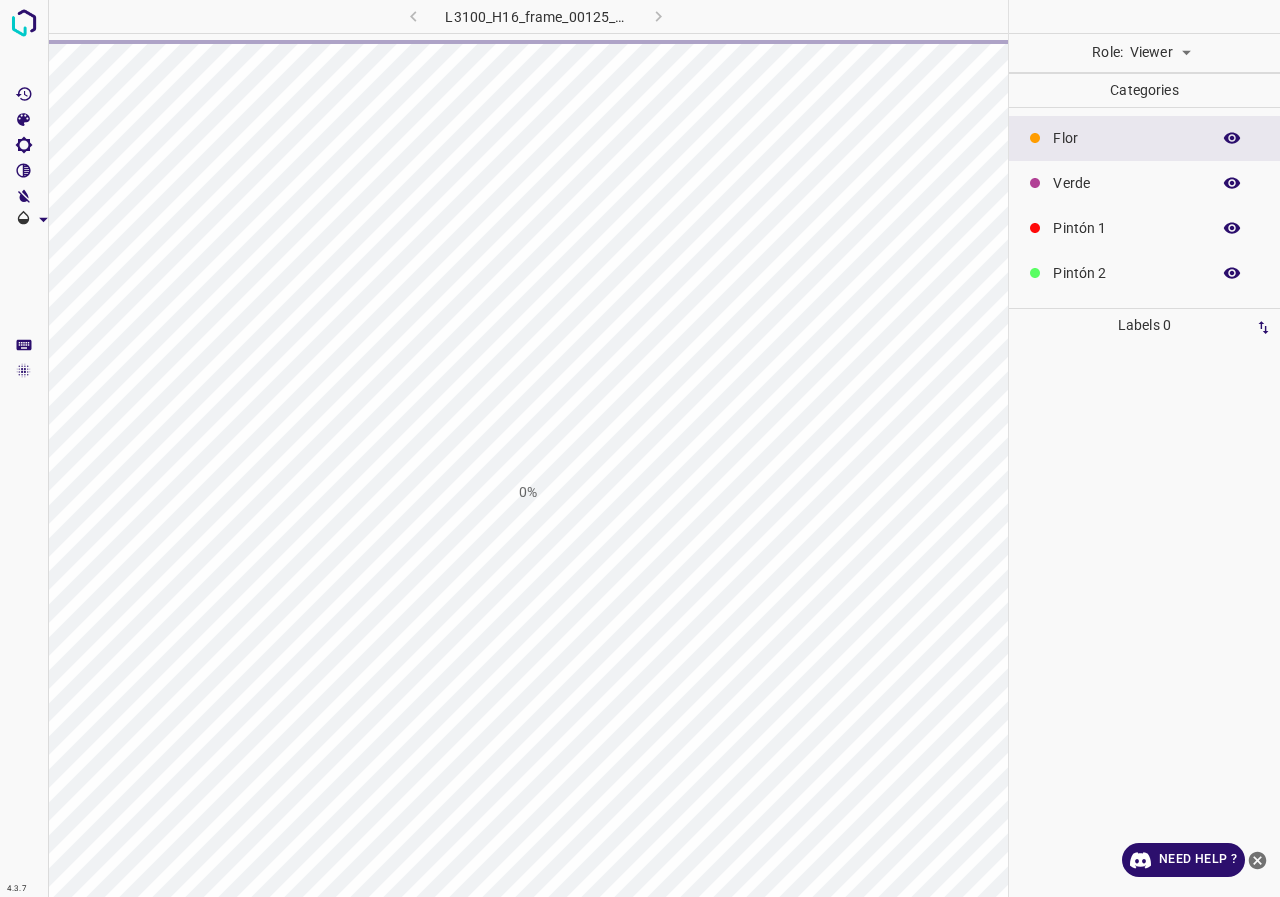 scroll, scrollTop: 0, scrollLeft: 0, axis: both 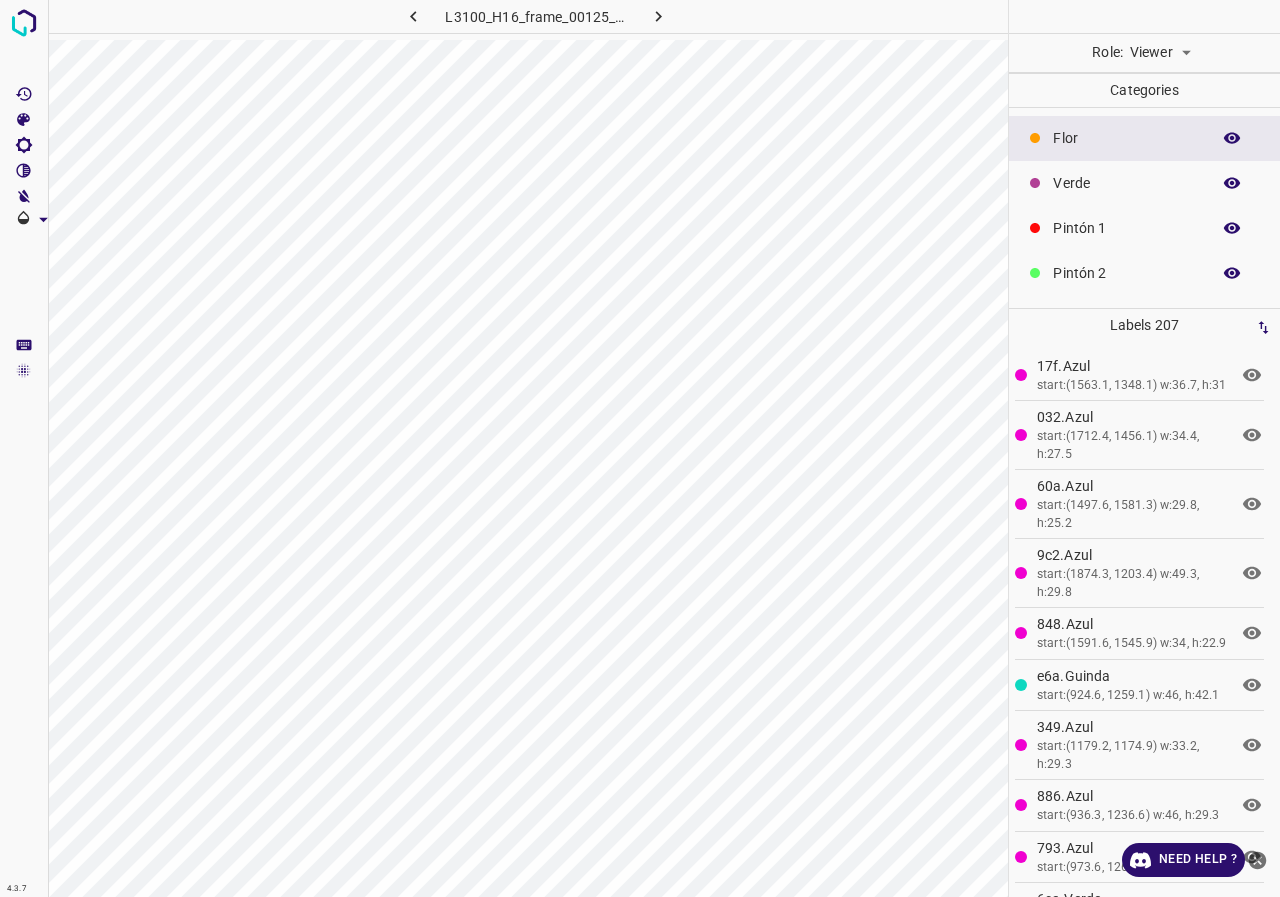 click 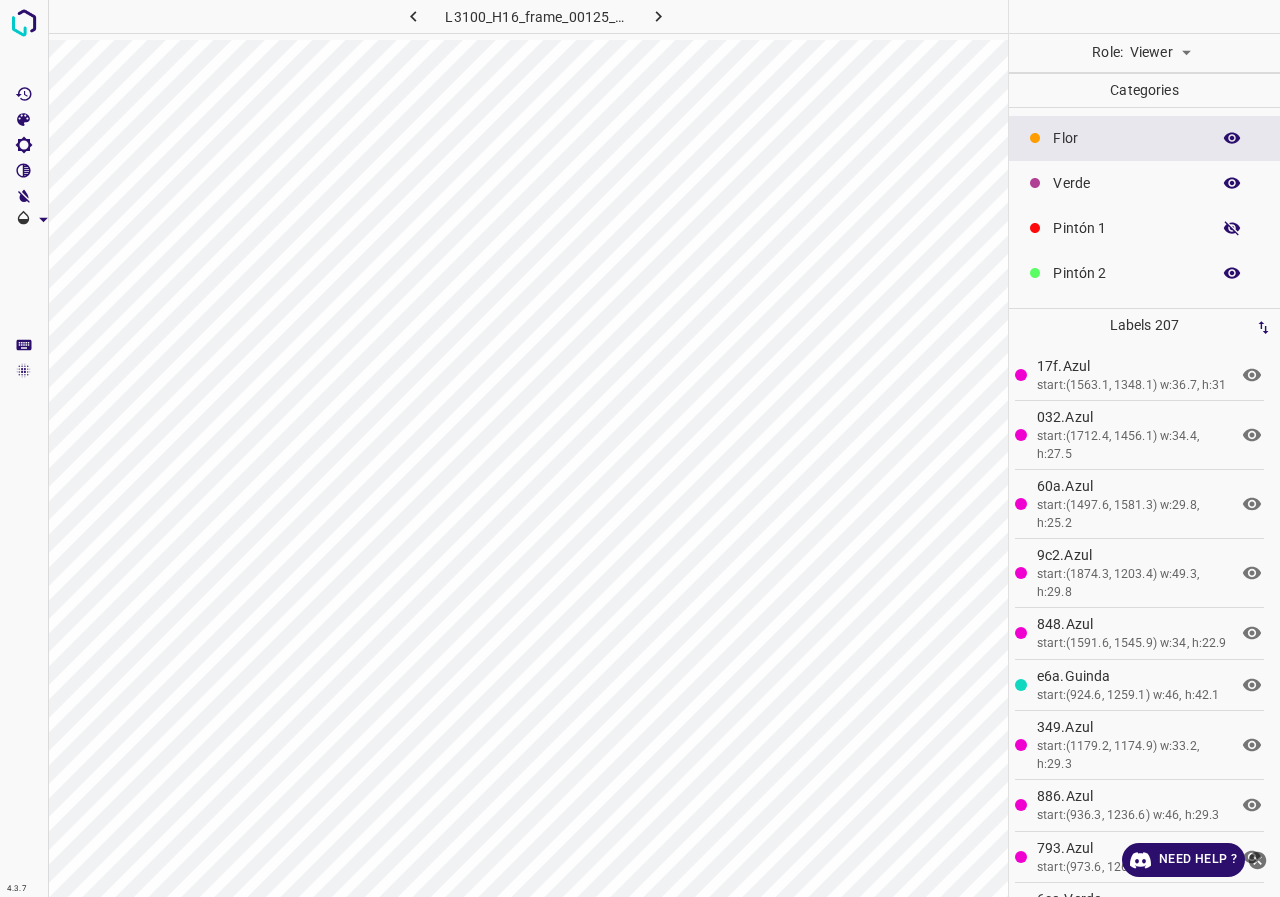 click 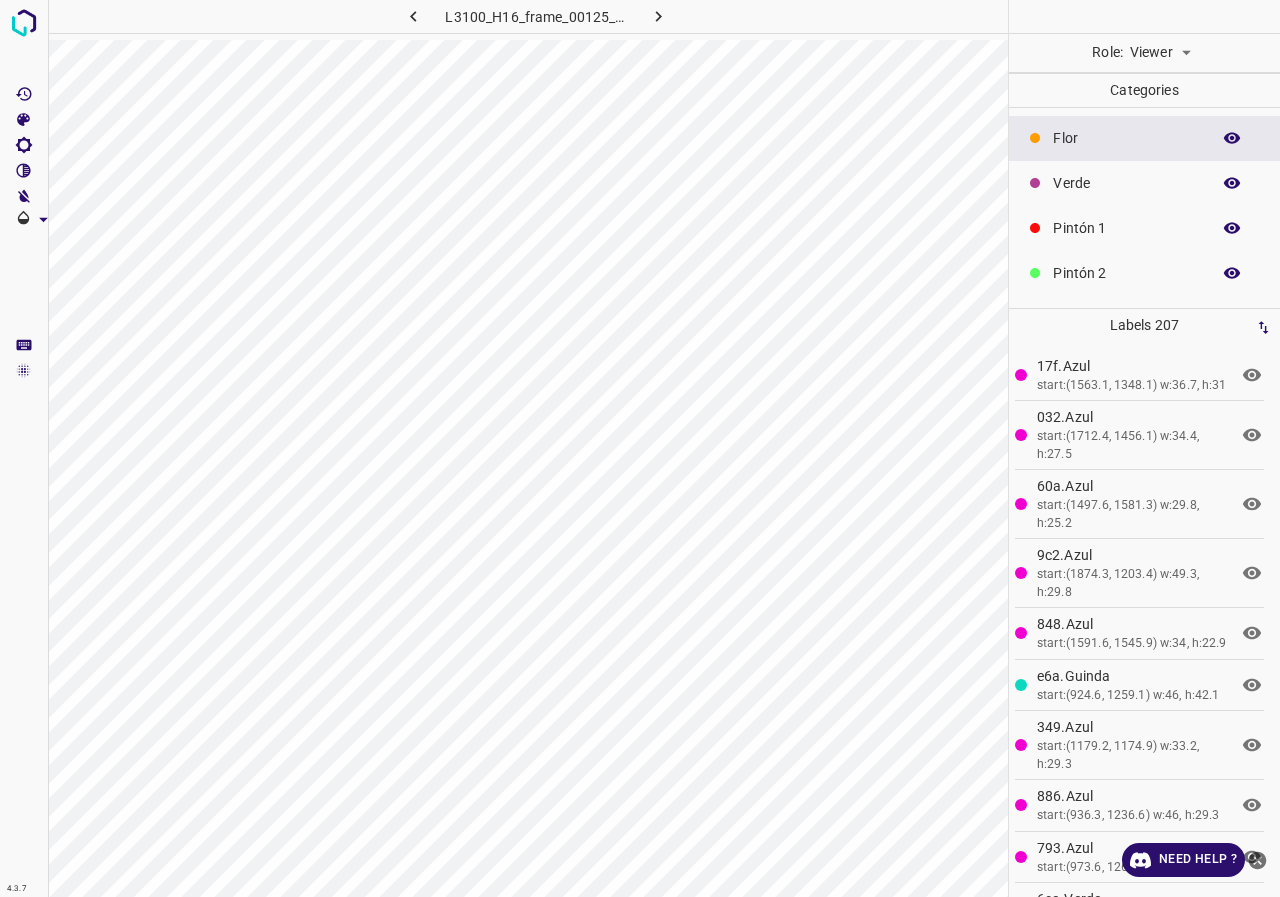 click at bounding box center [862, 16] 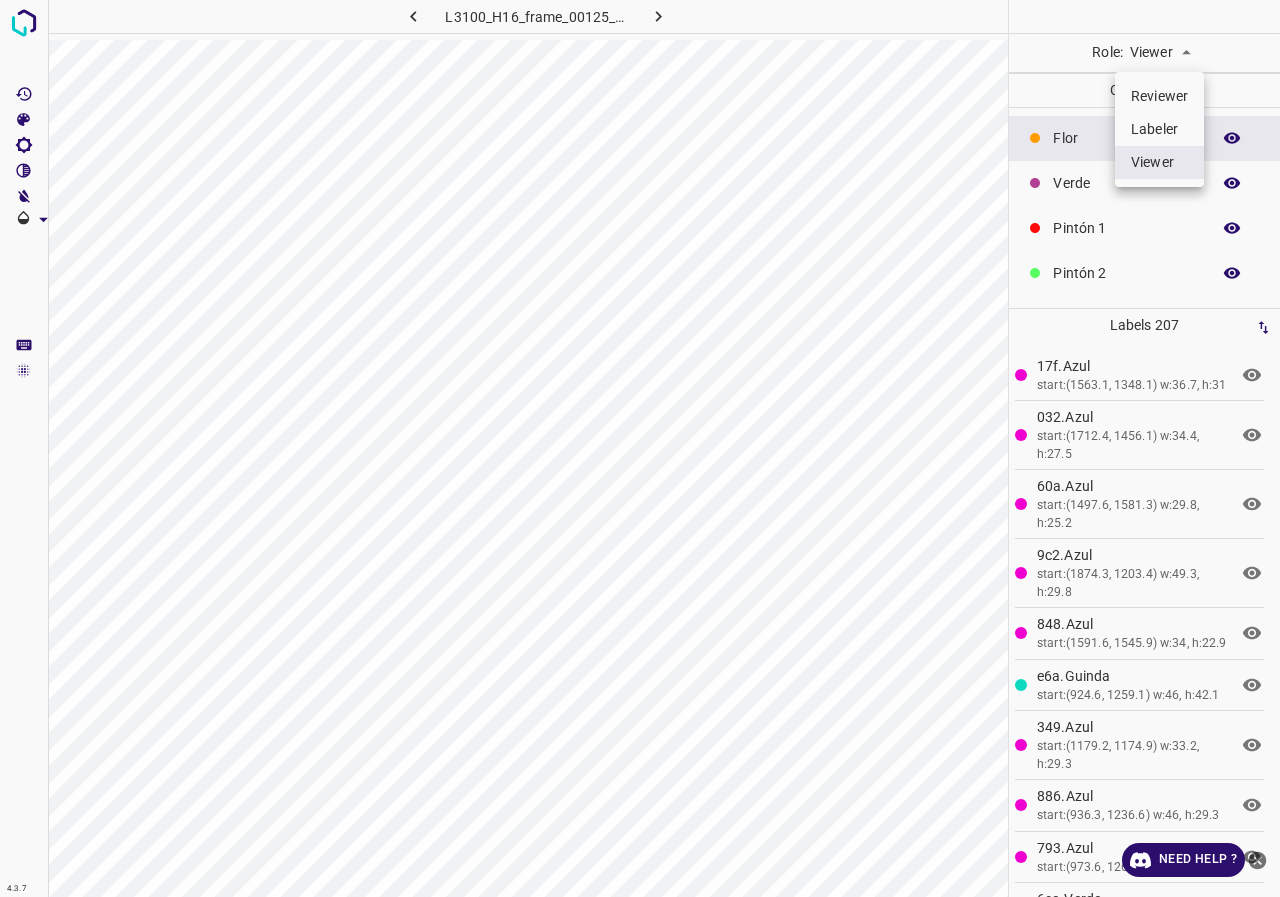 click on "Reviewer" at bounding box center (1159, 96) 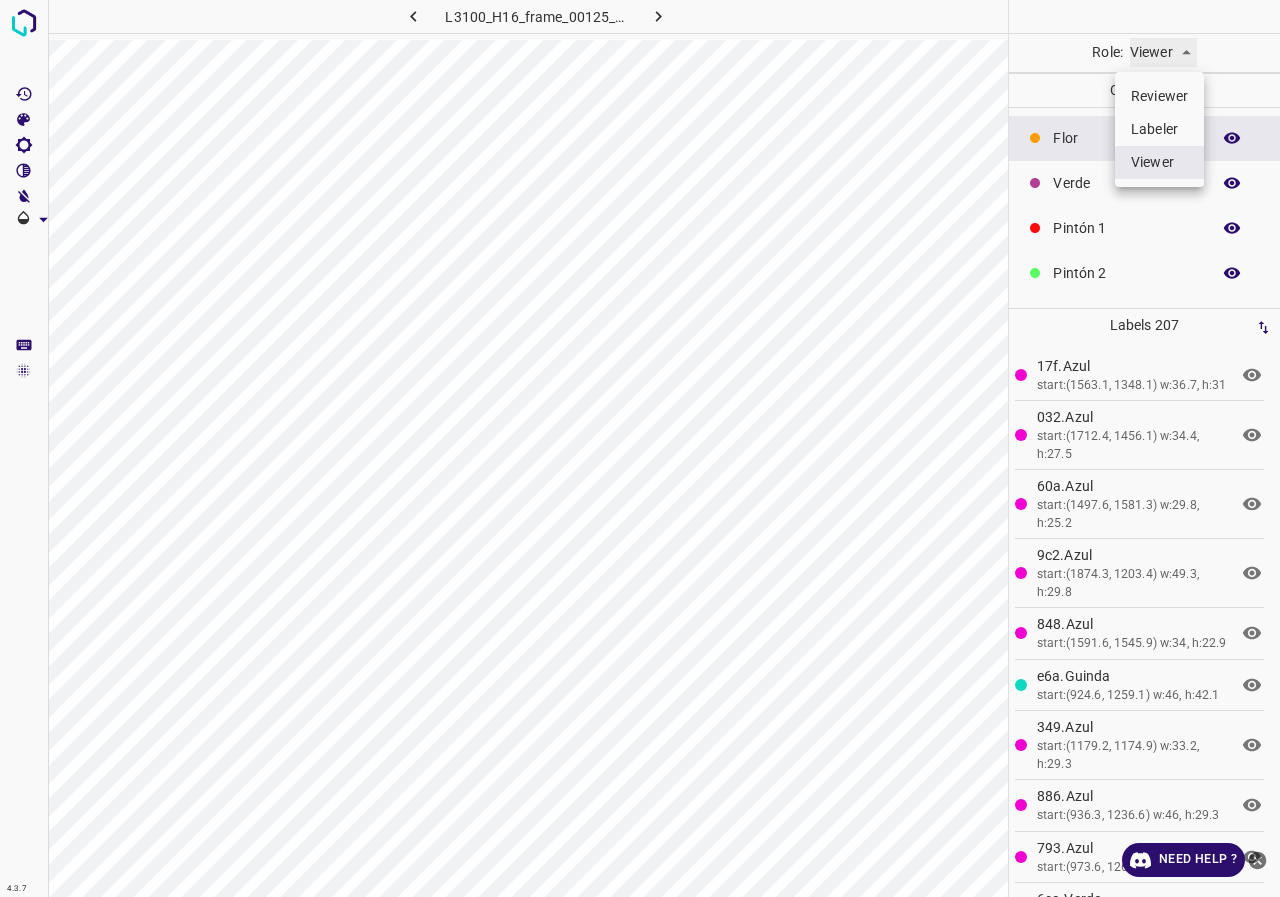 type on "reviewer" 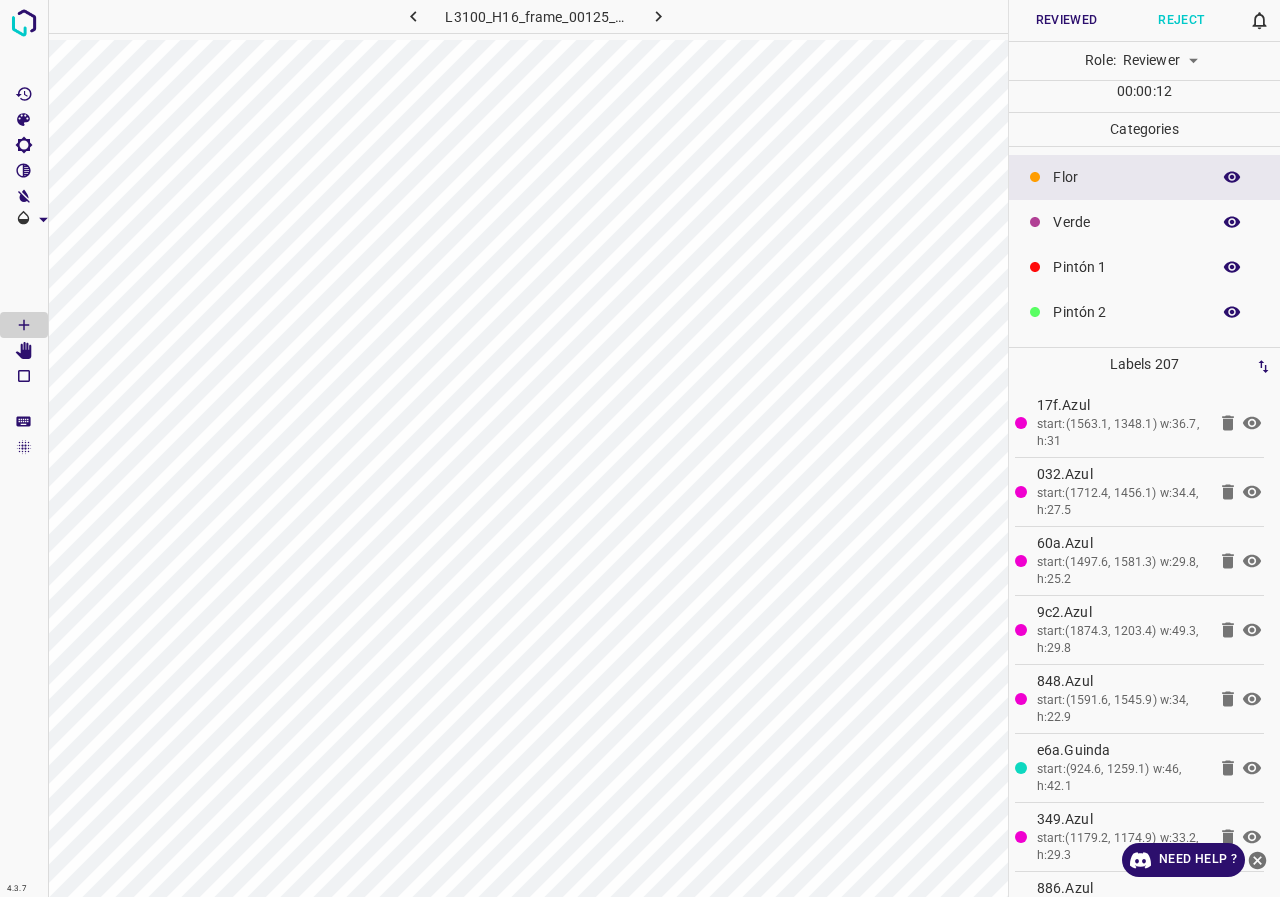 click on "Reject" at bounding box center [1181, 20] 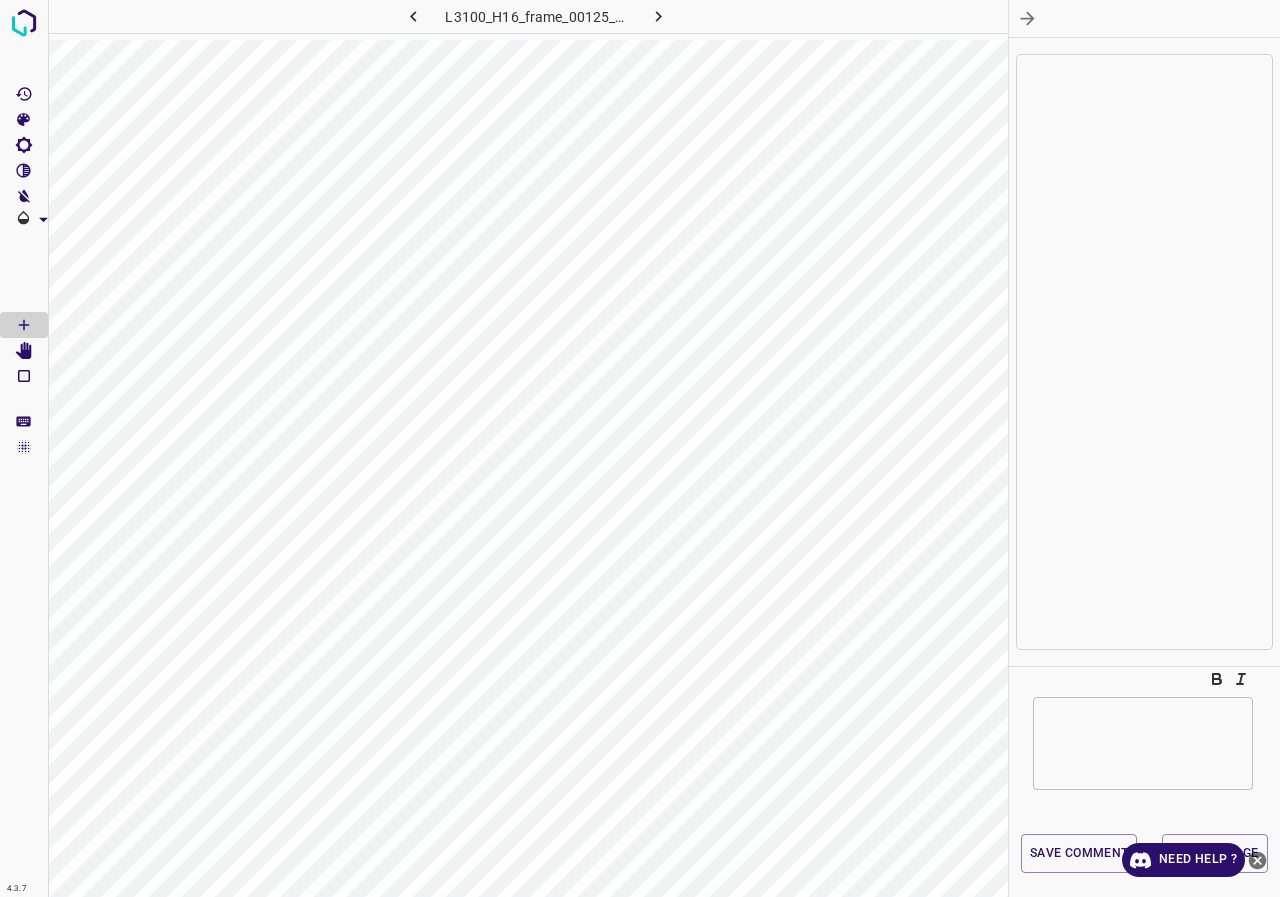 click at bounding box center (1143, 743) 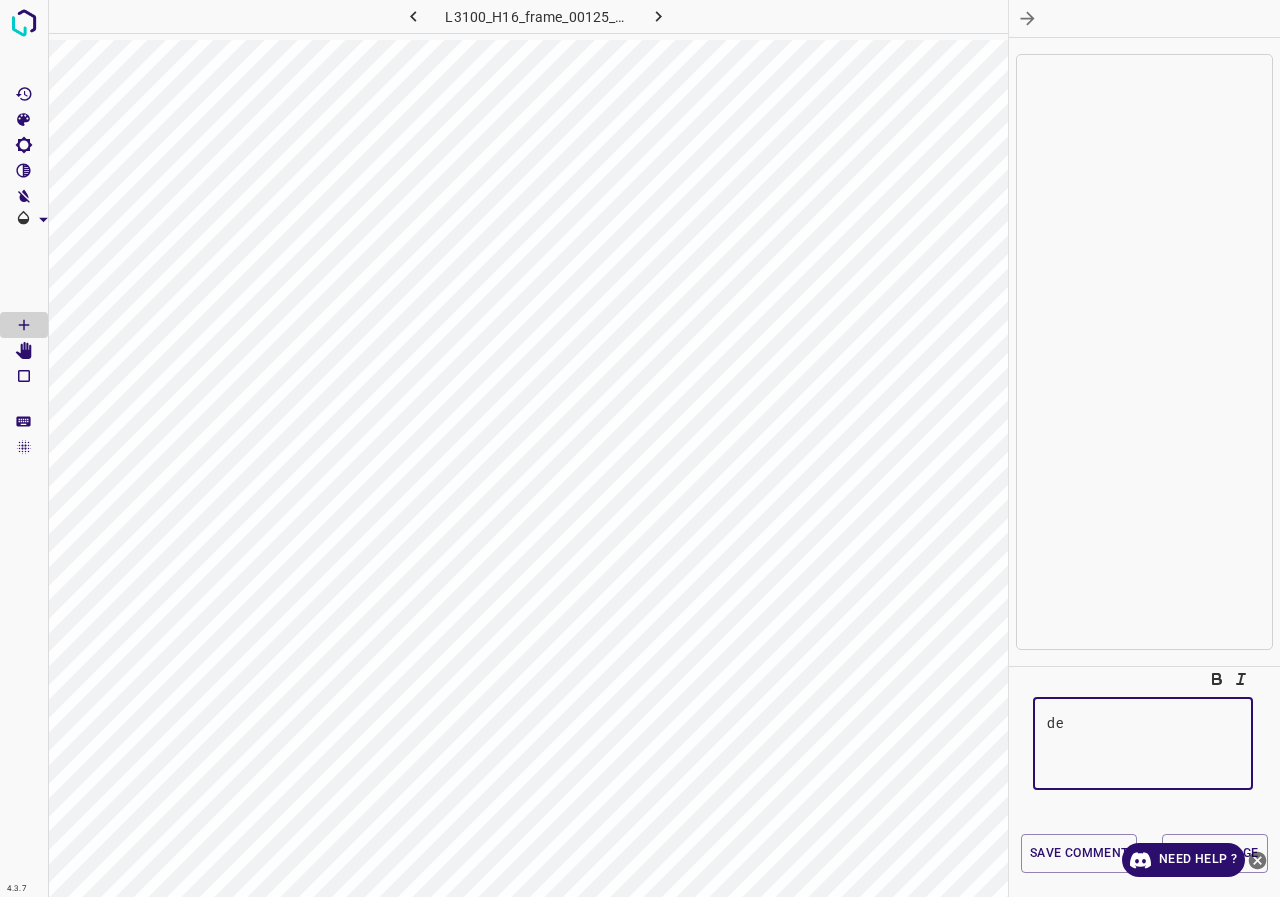 type on "d" 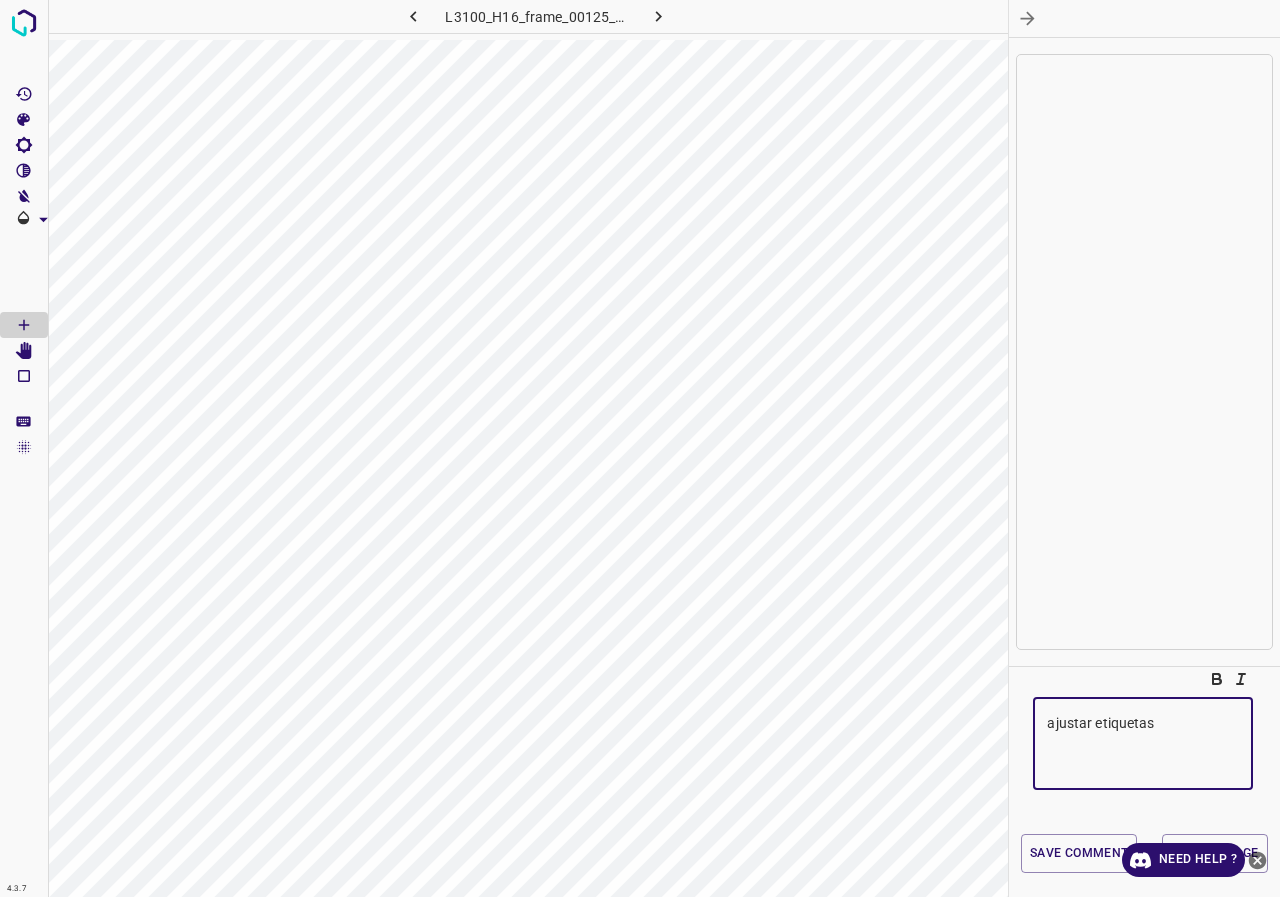type on "ajustar etiquetas" 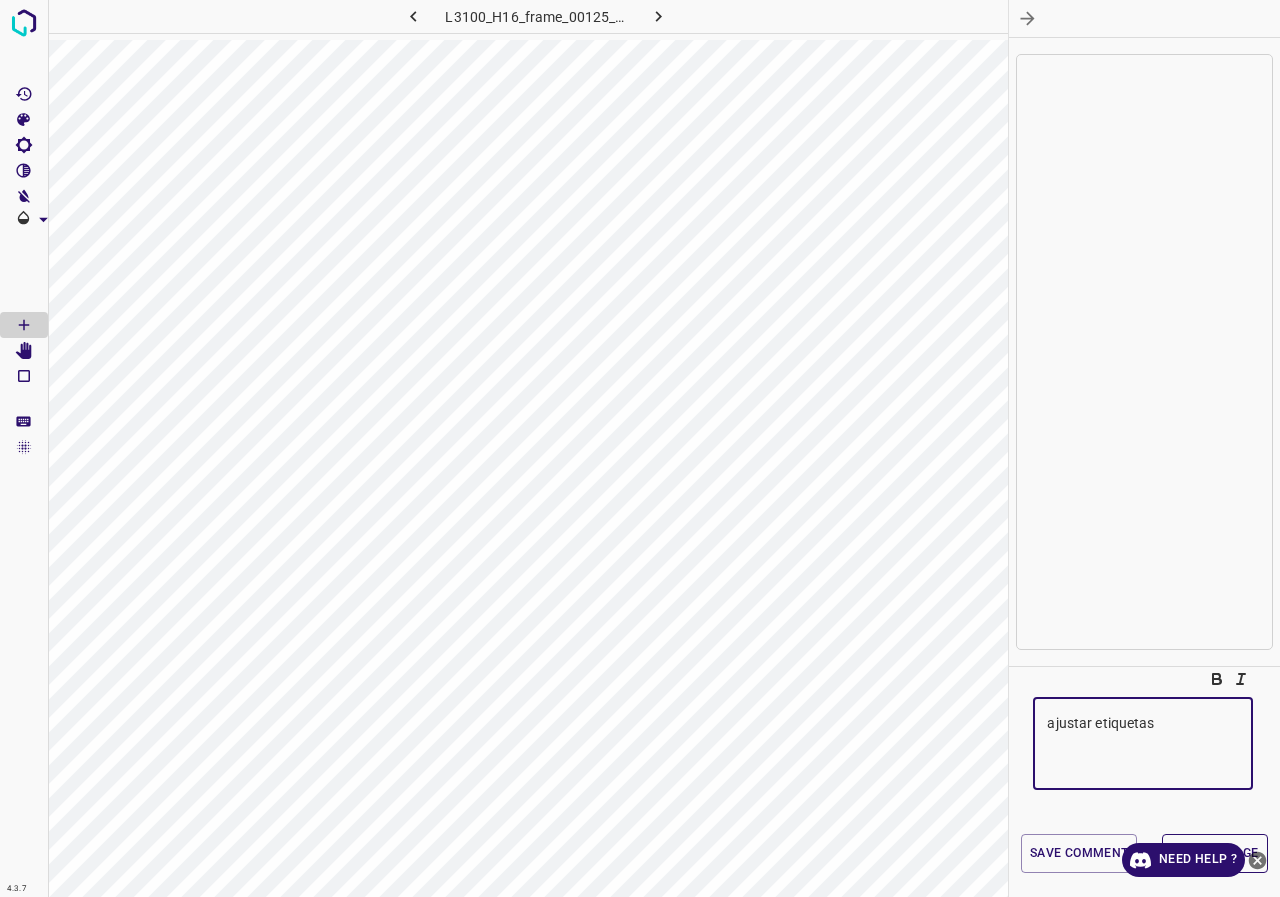 drag, startPoint x: 1263, startPoint y: 857, endPoint x: 1247, endPoint y: 862, distance: 16.763054 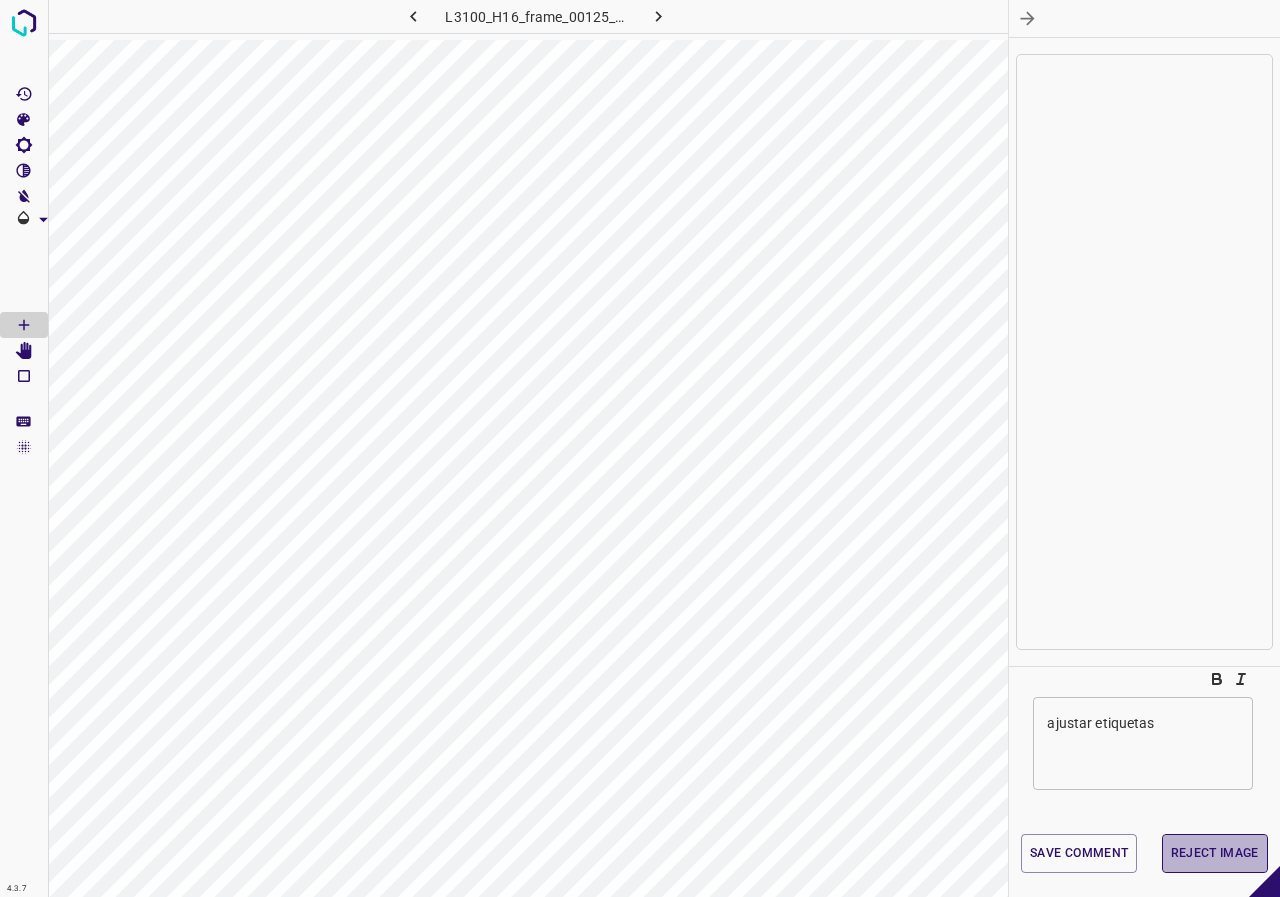 click on "Reject Image" at bounding box center (1215, 853) 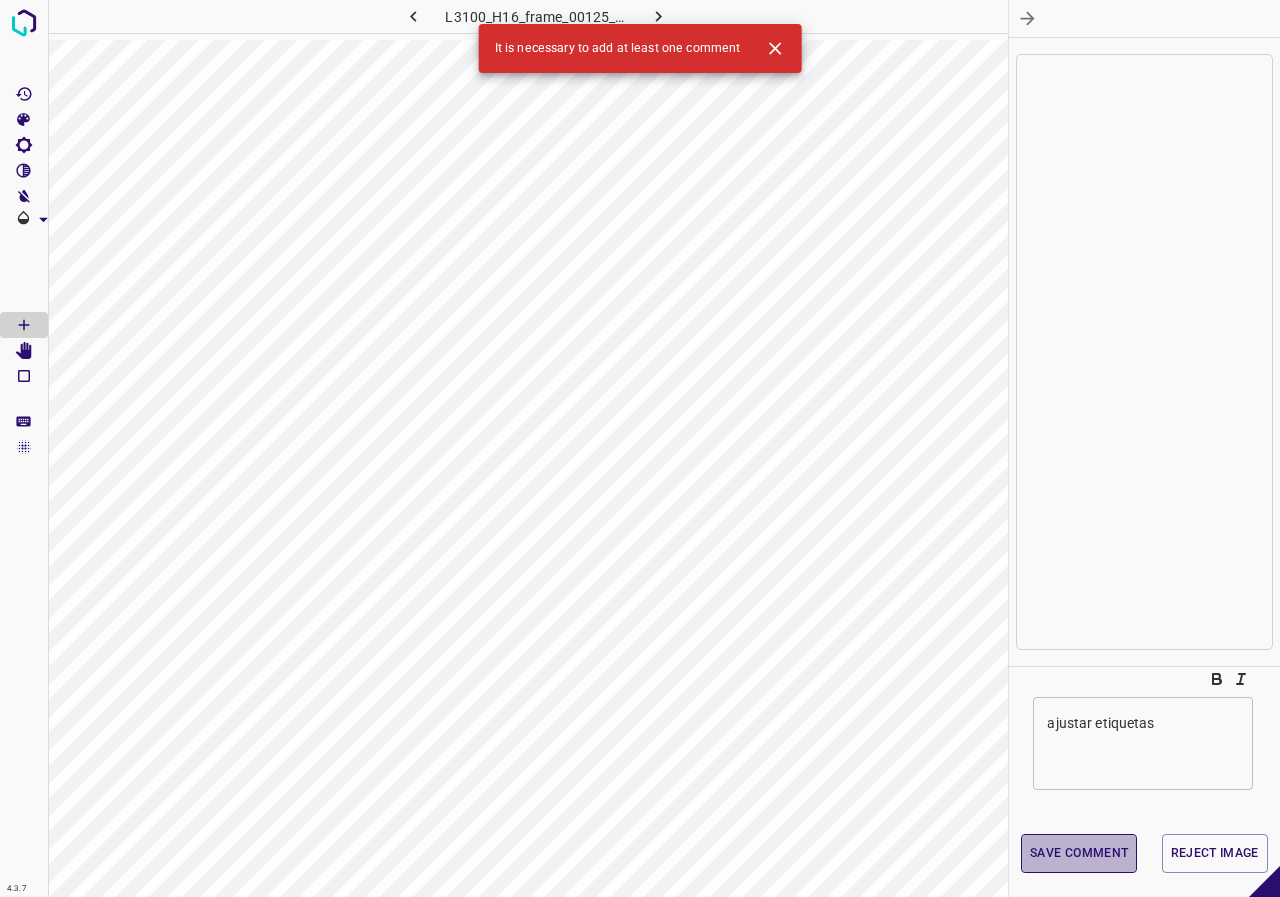click on "Save comment" at bounding box center (1079, 853) 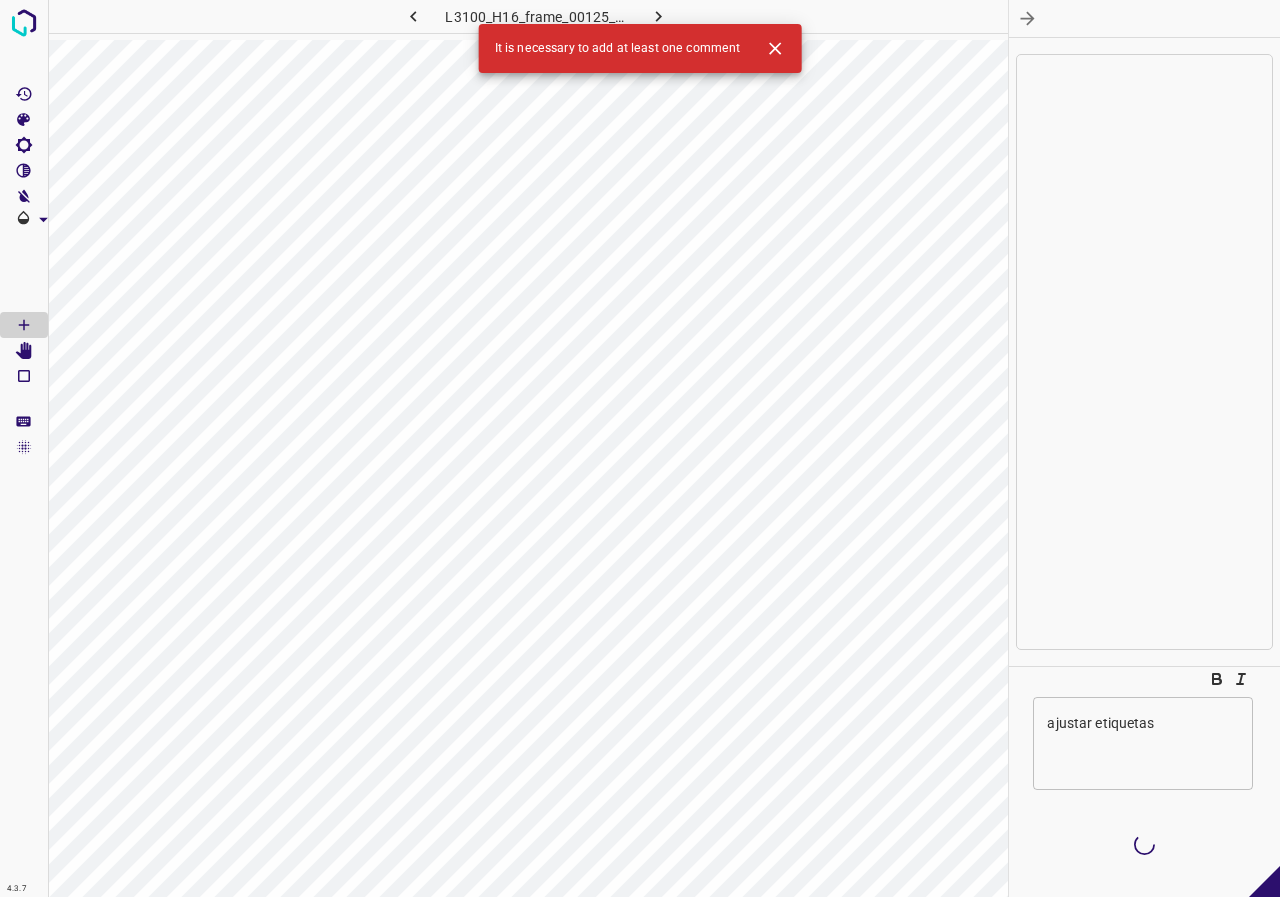 type 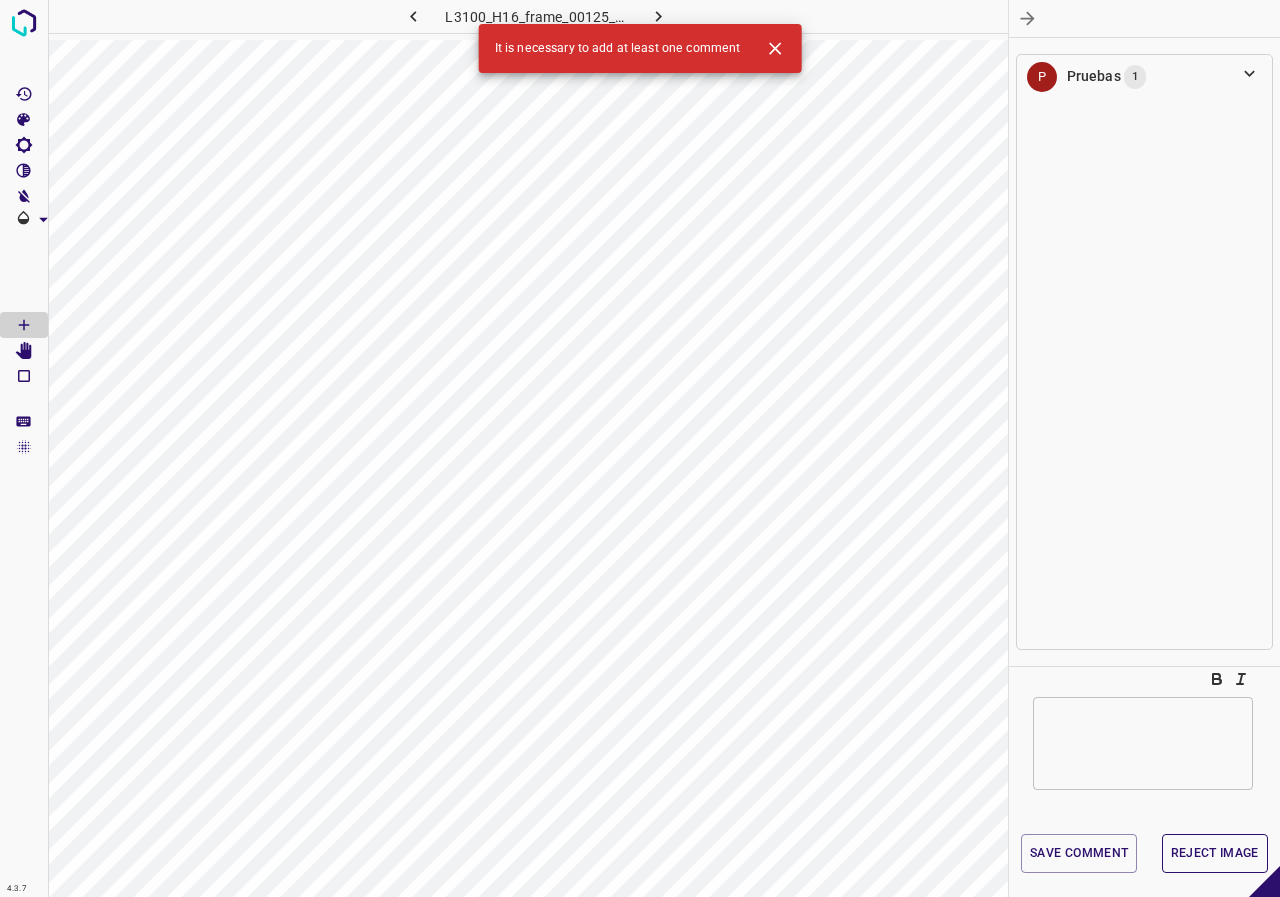 click on "Reject Image" at bounding box center [1215, 853] 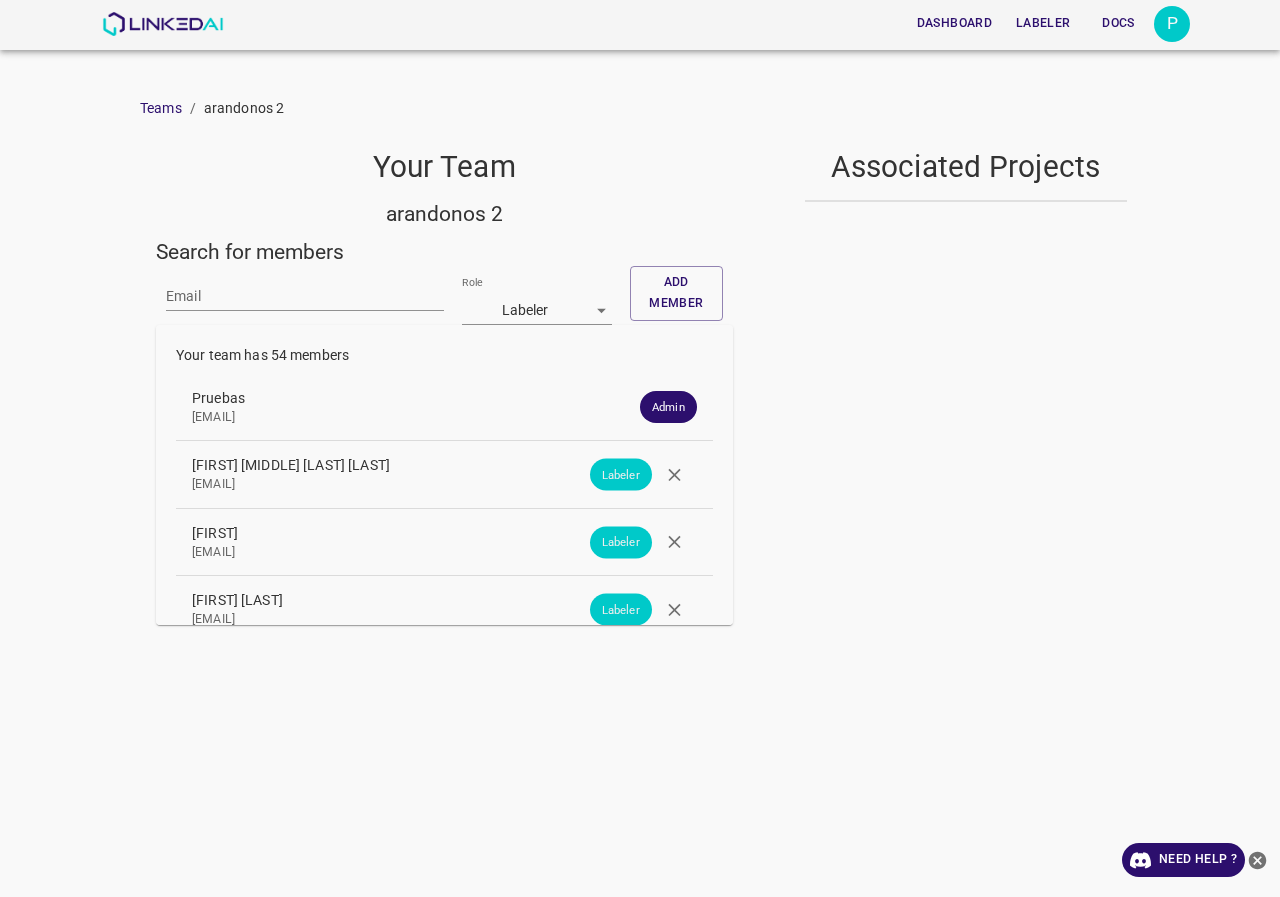 scroll, scrollTop: 0, scrollLeft: 0, axis: both 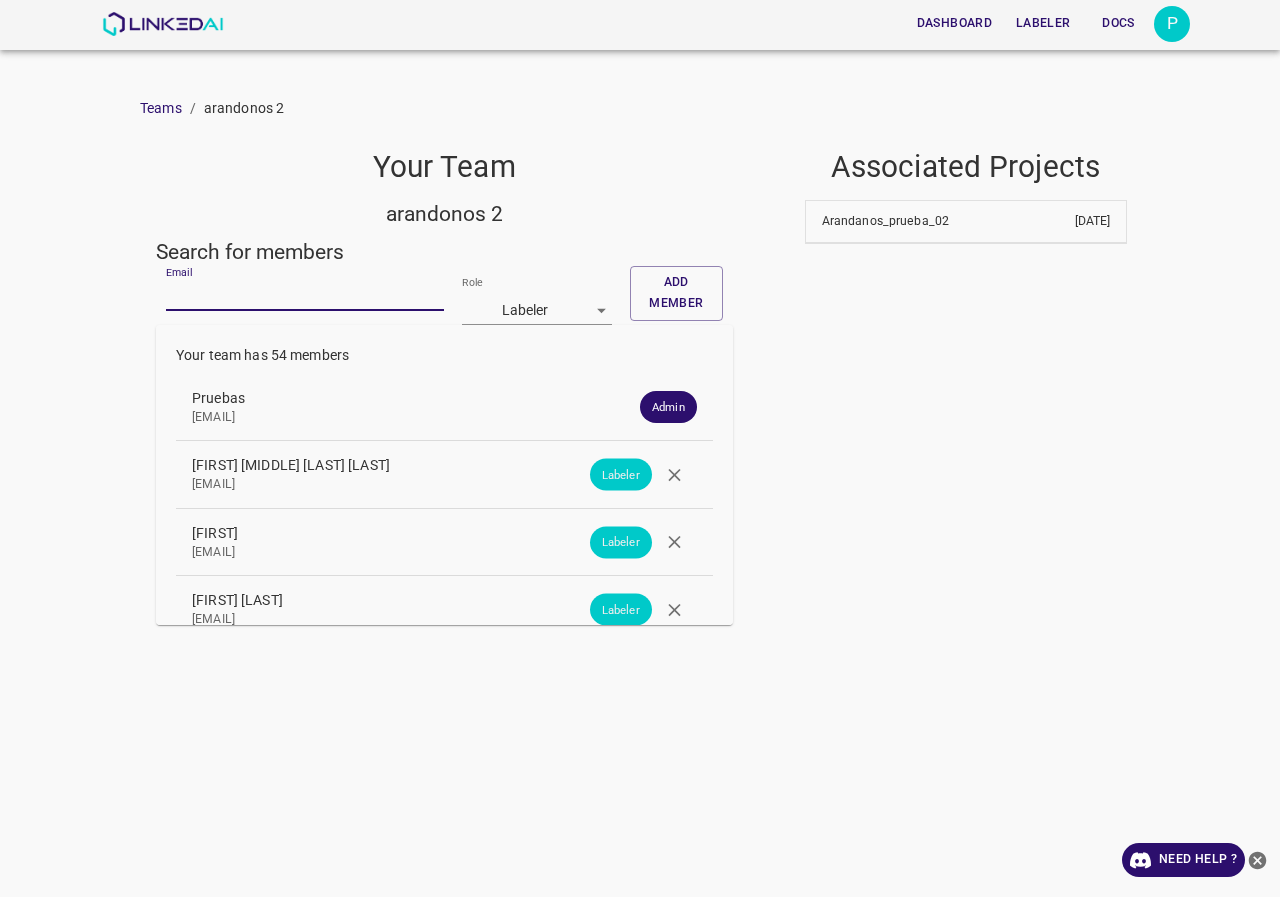 paste on "[EMAIL]" 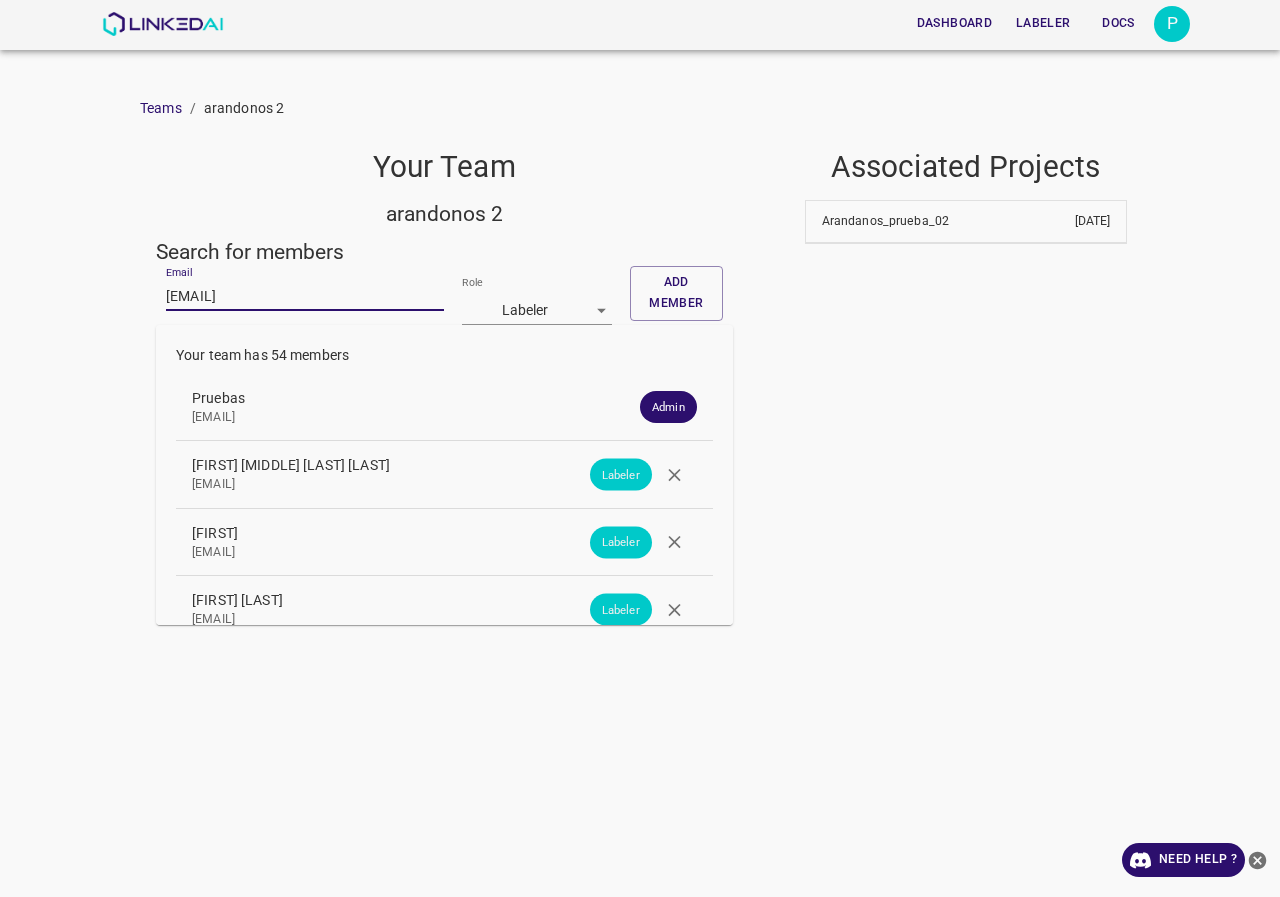 type on "[EMAIL]" 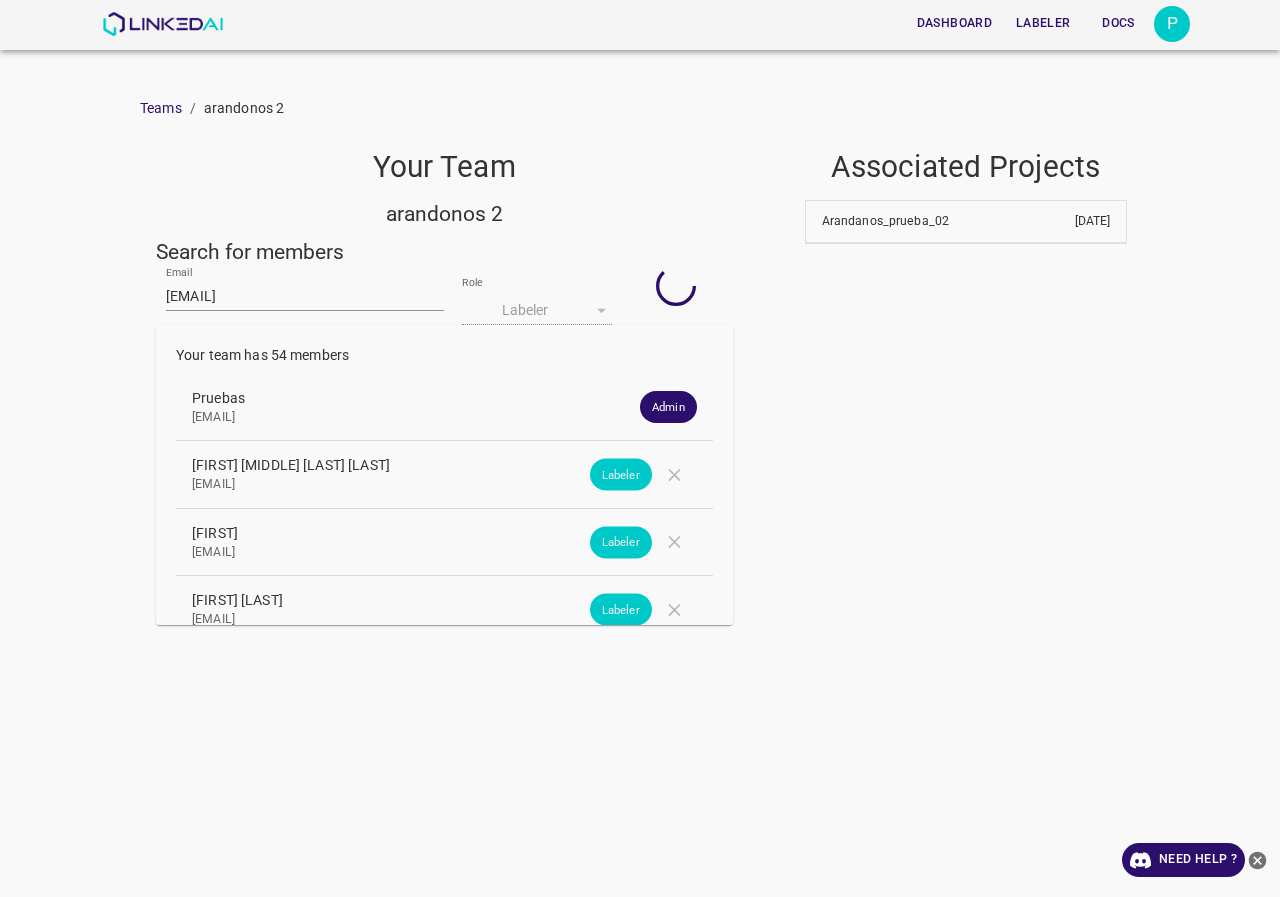 click at bounding box center (676, 295) 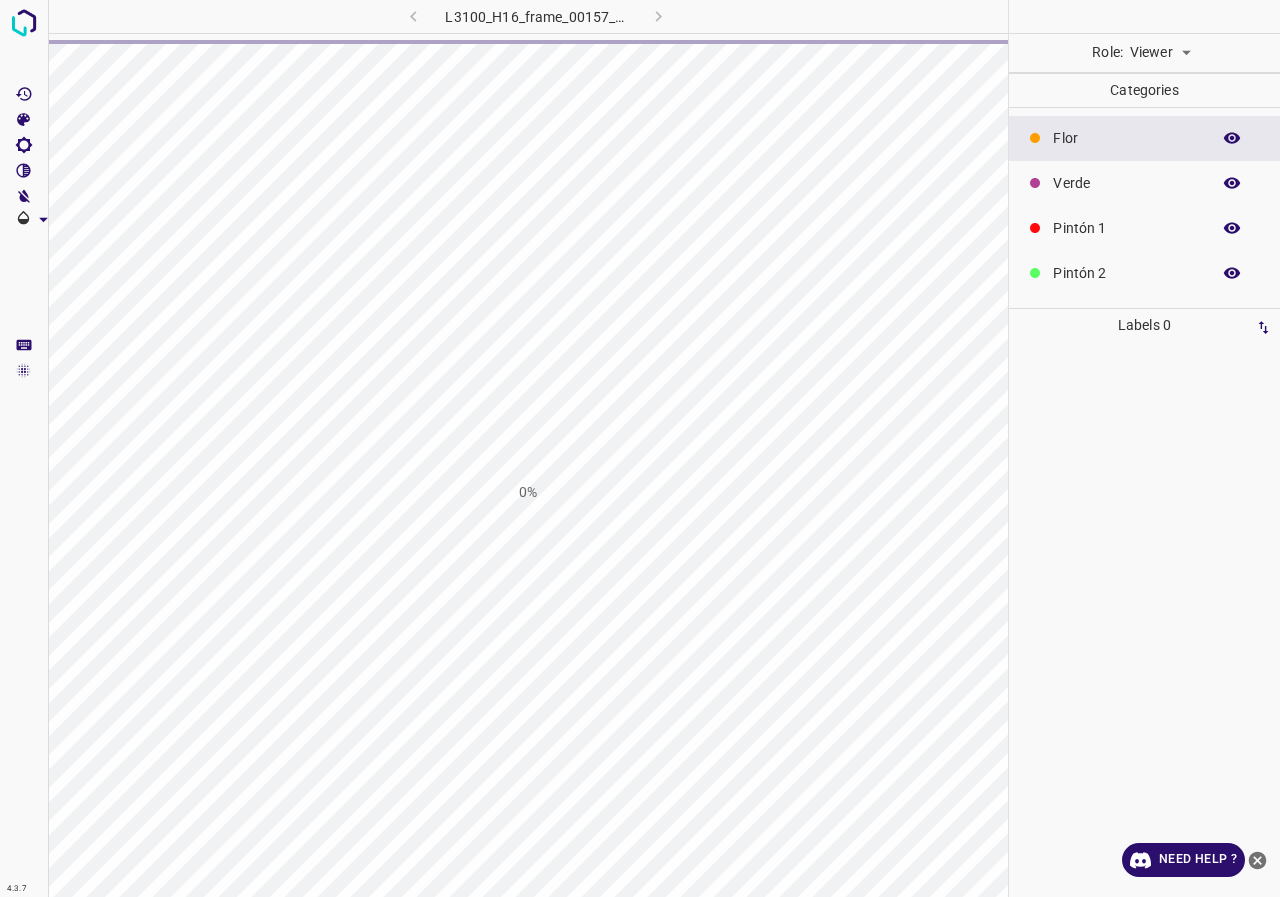 scroll, scrollTop: 0, scrollLeft: 0, axis: both 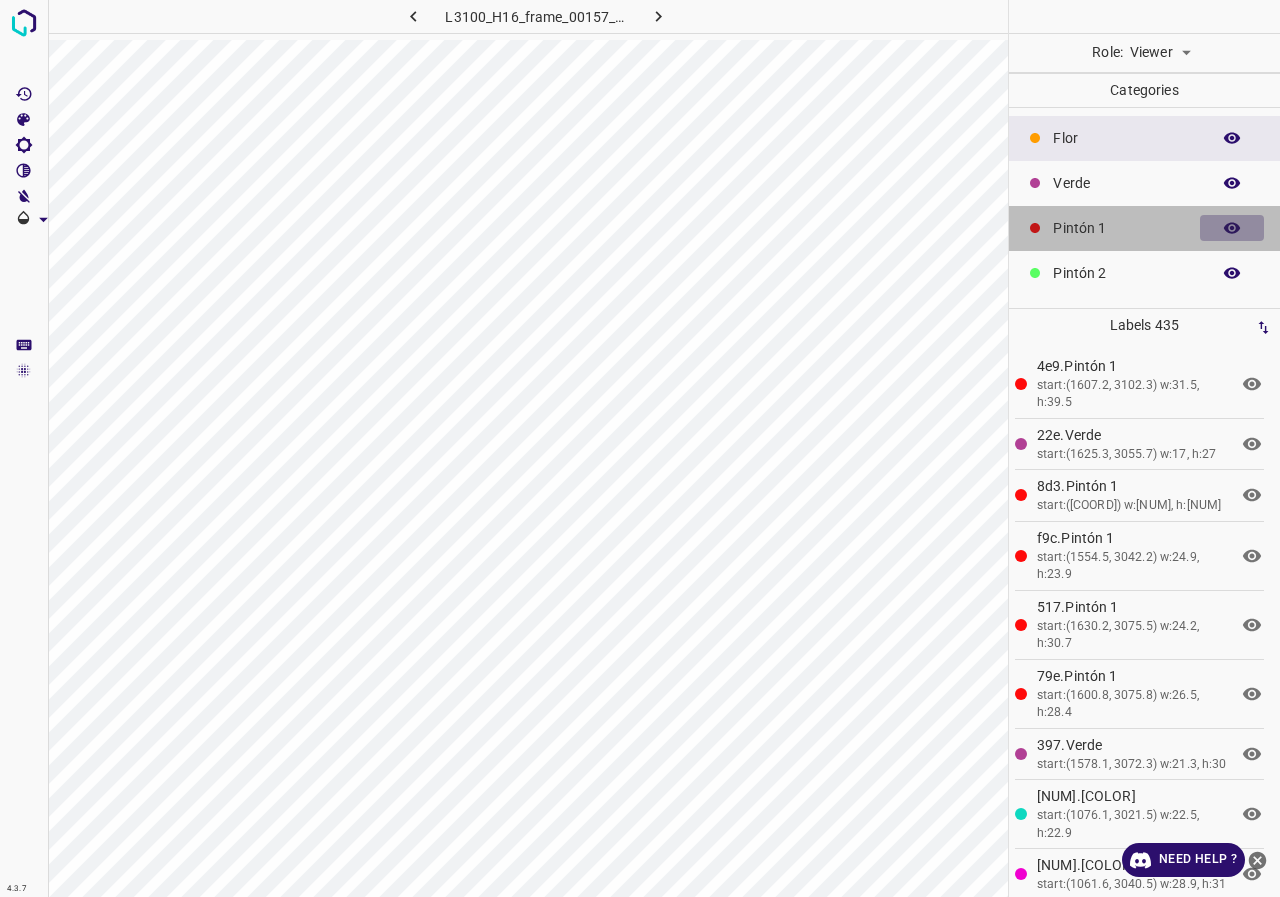 click 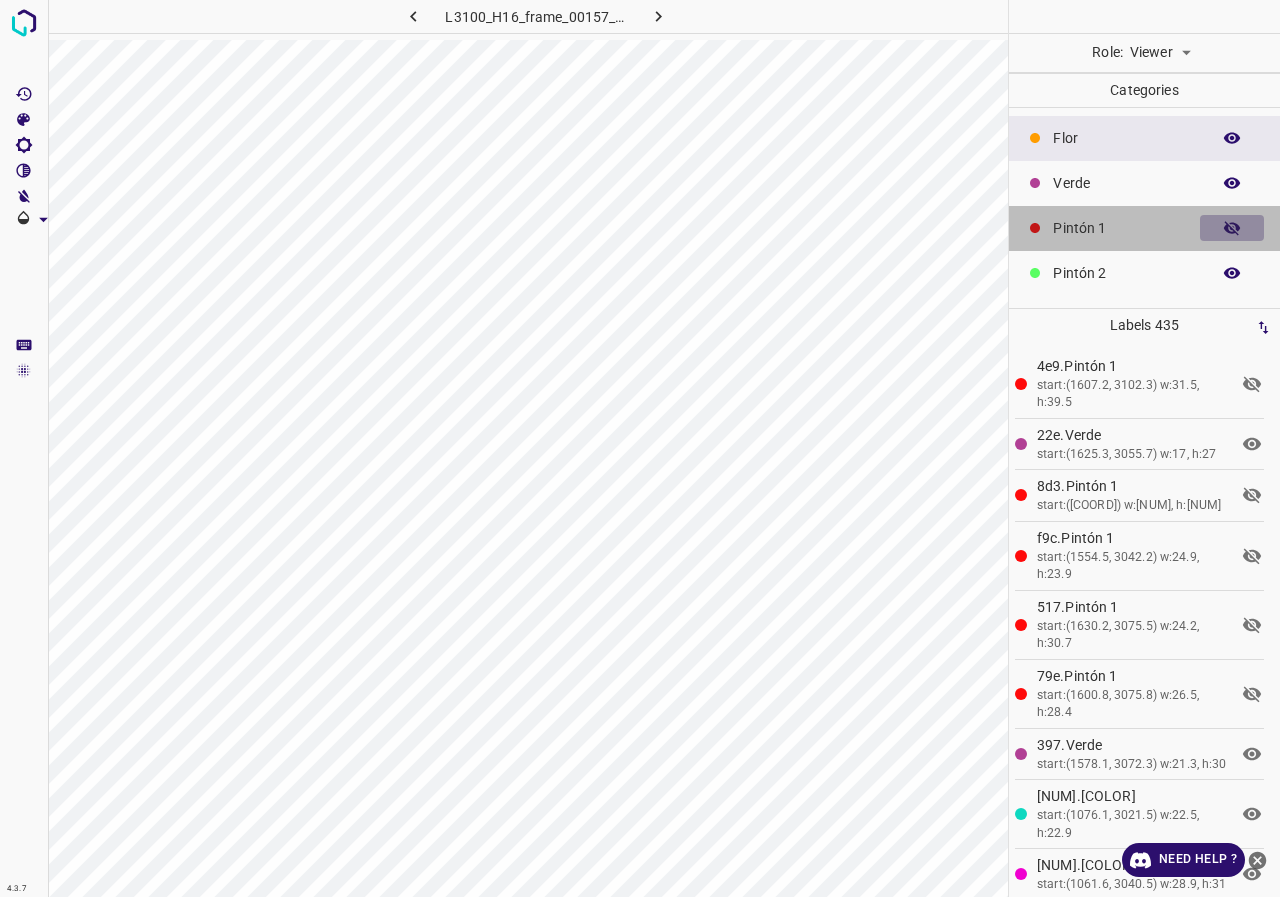 click 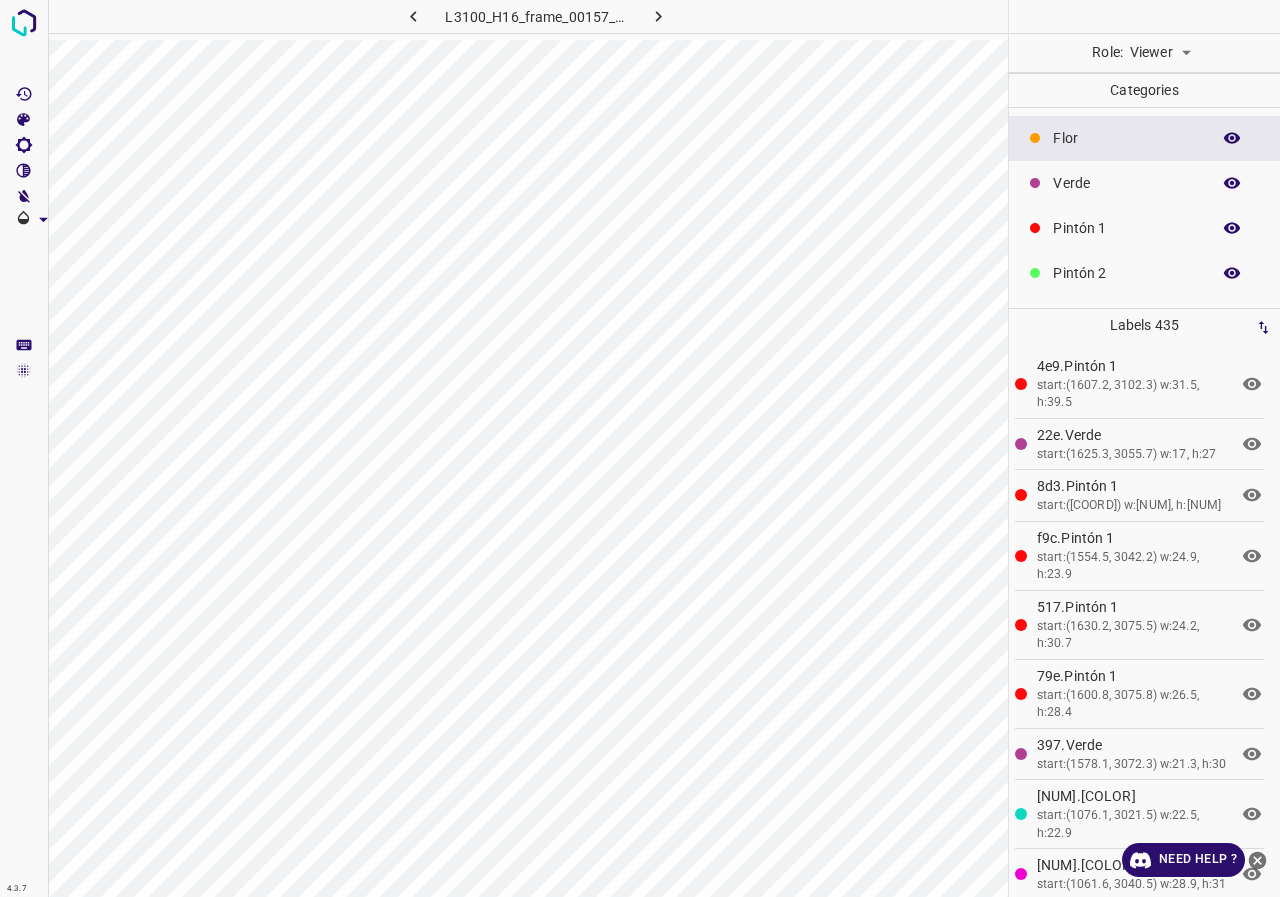 click 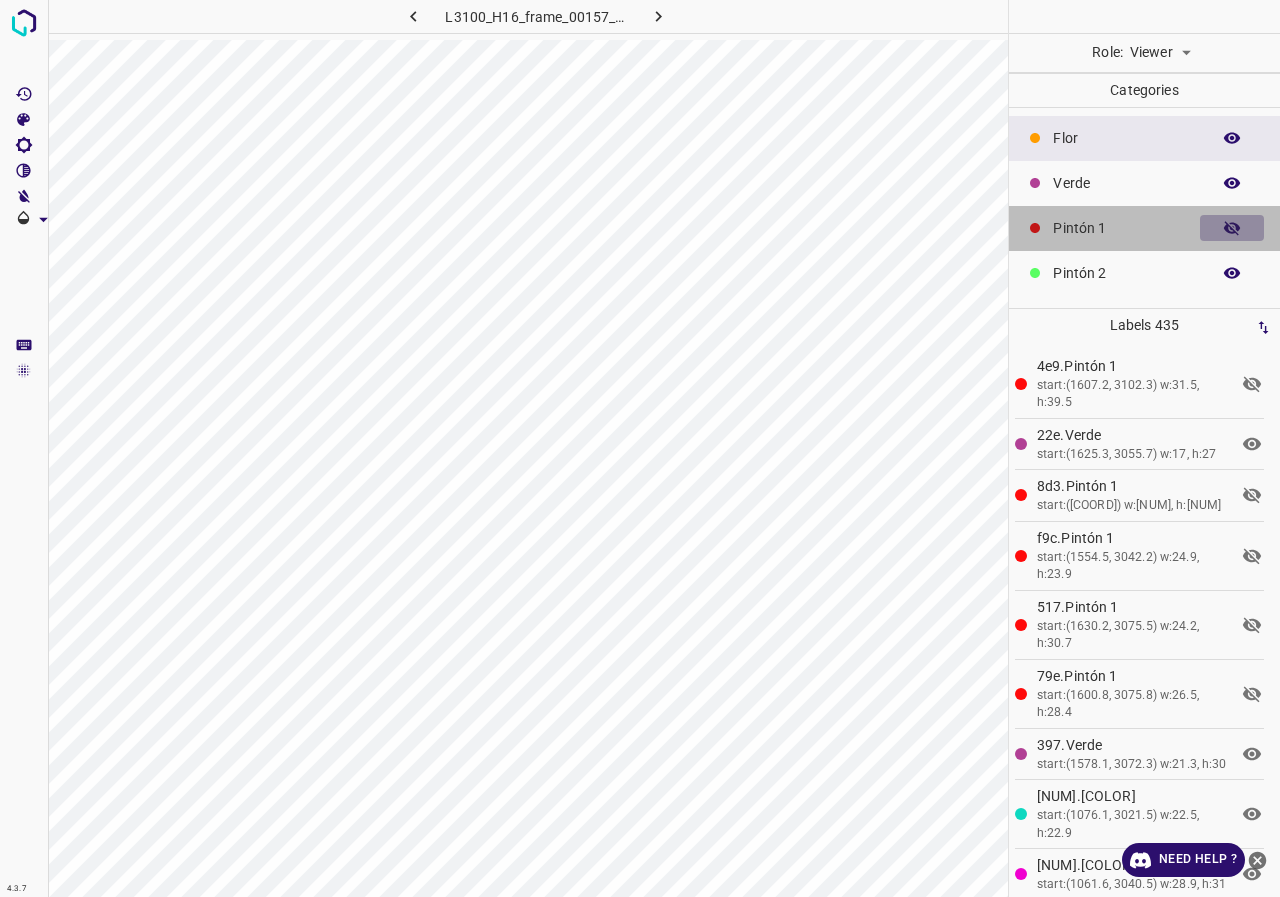 click 